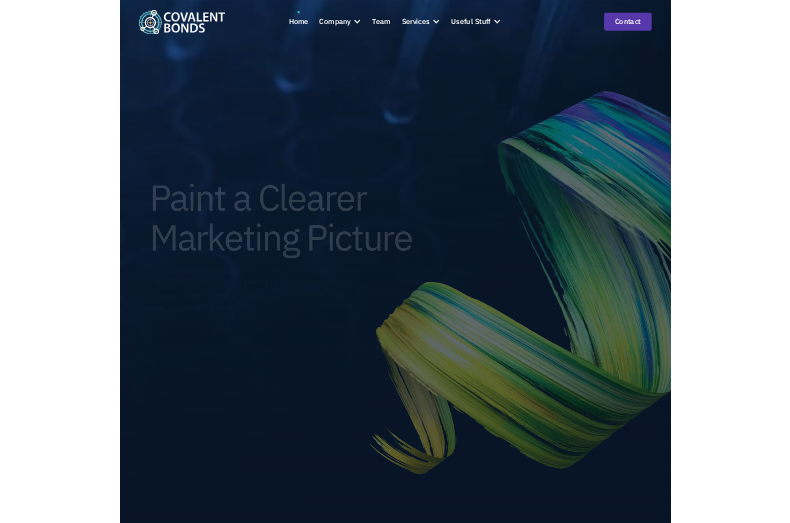 scroll, scrollTop: 0, scrollLeft: 0, axis: both 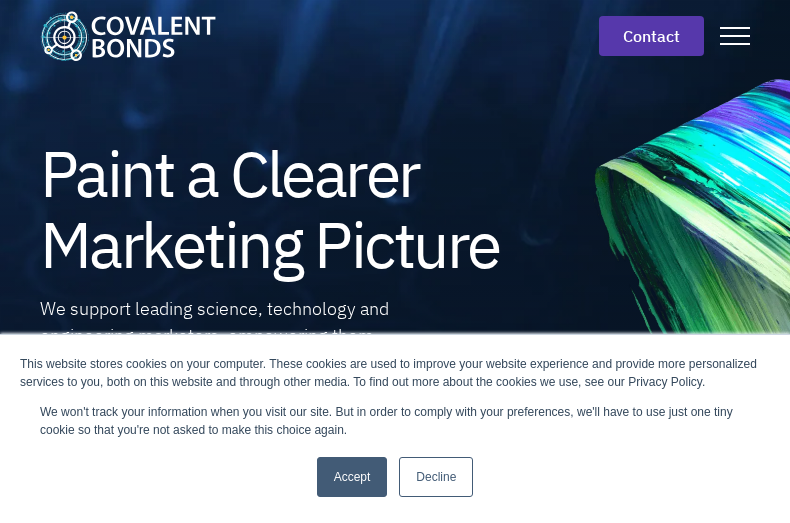 drag, startPoint x: 566, startPoint y: 477, endPoint x: 643, endPoint y: 10, distance: 473.3054 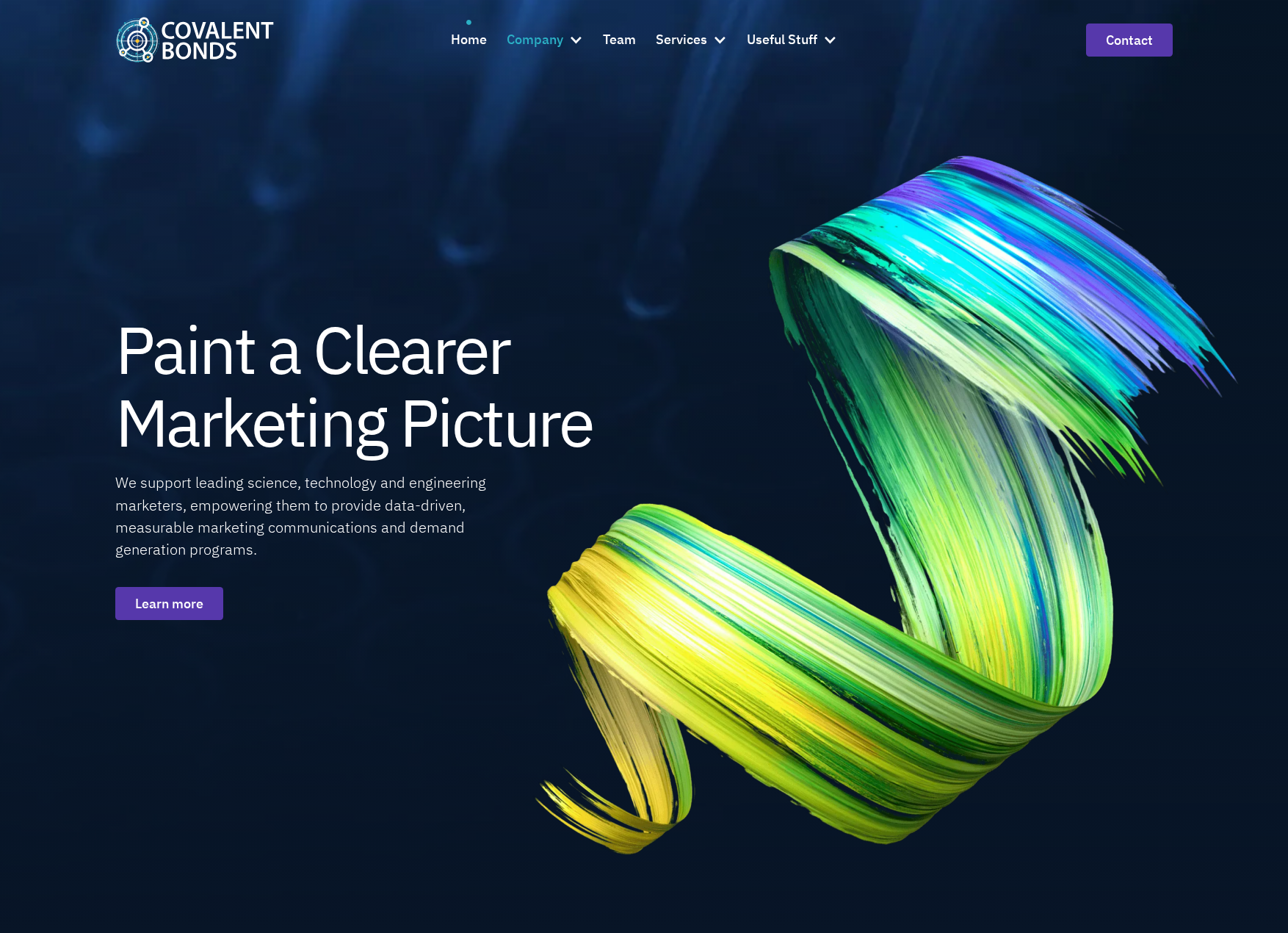 click on "Company" at bounding box center [535, 40] 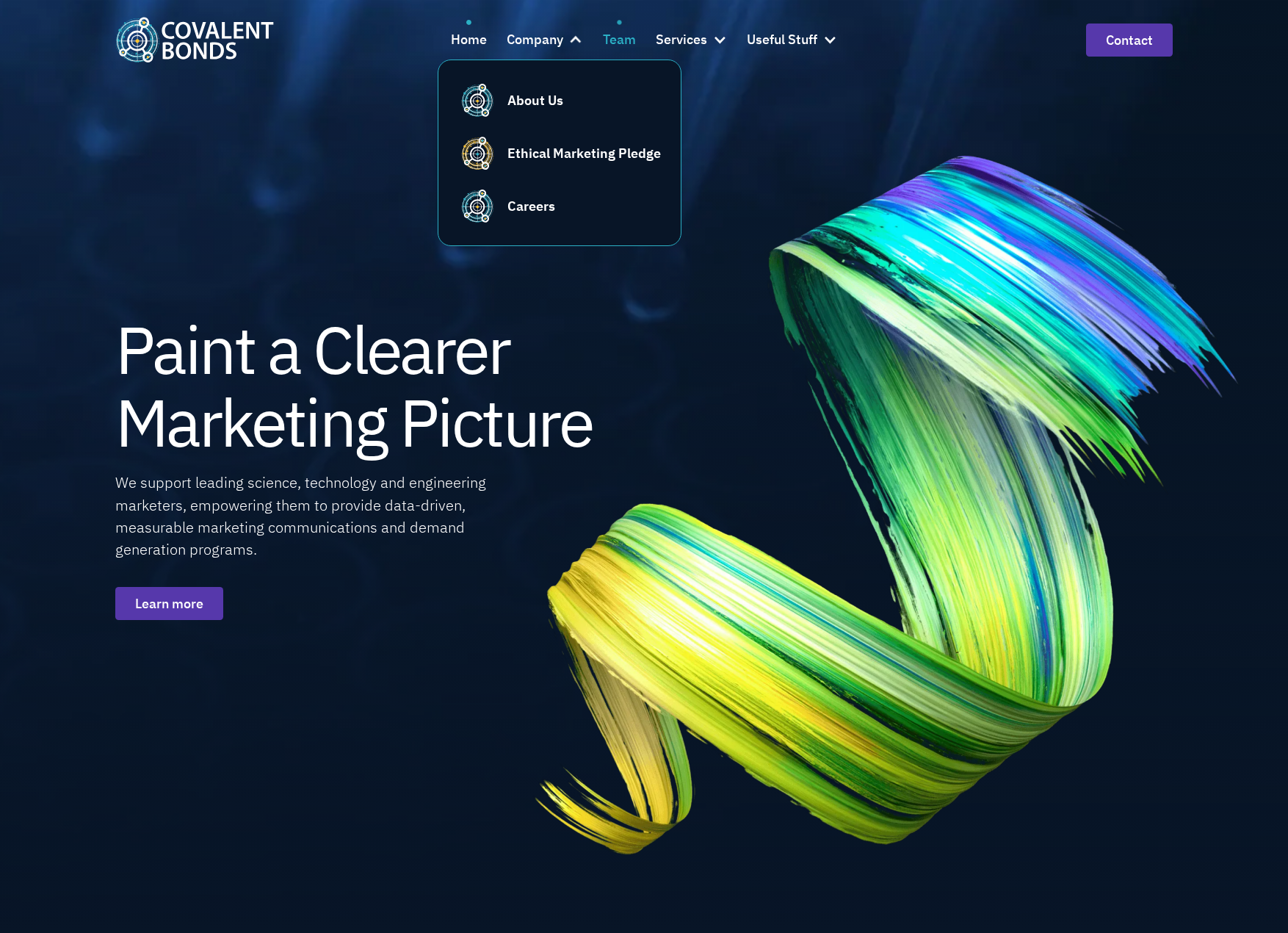 click on "Team" at bounding box center [619, 40] 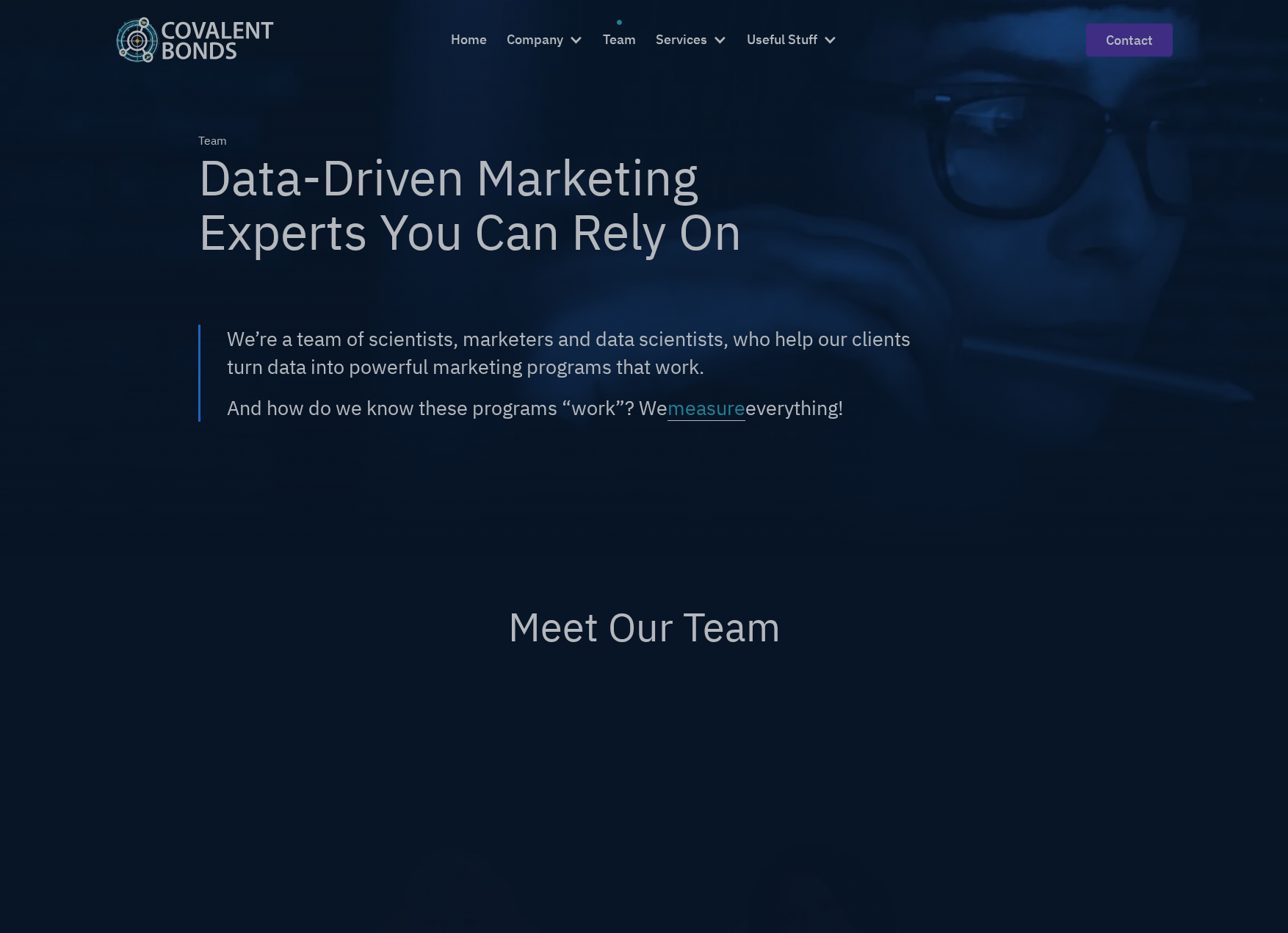 scroll, scrollTop: 0, scrollLeft: 0, axis: both 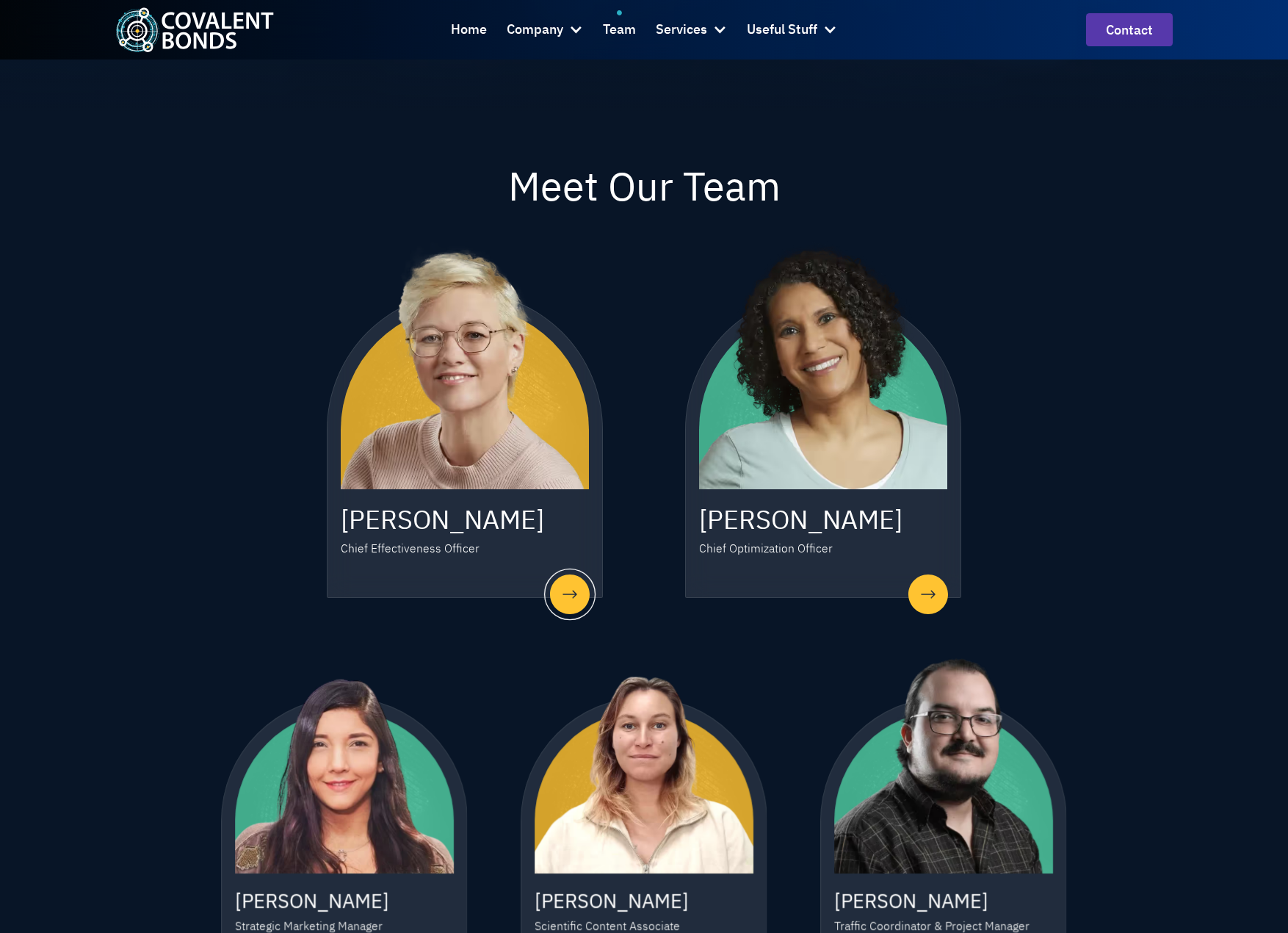 click on "Laura Browne Chief Effectiveness Officer" at bounding box center [465, 444] 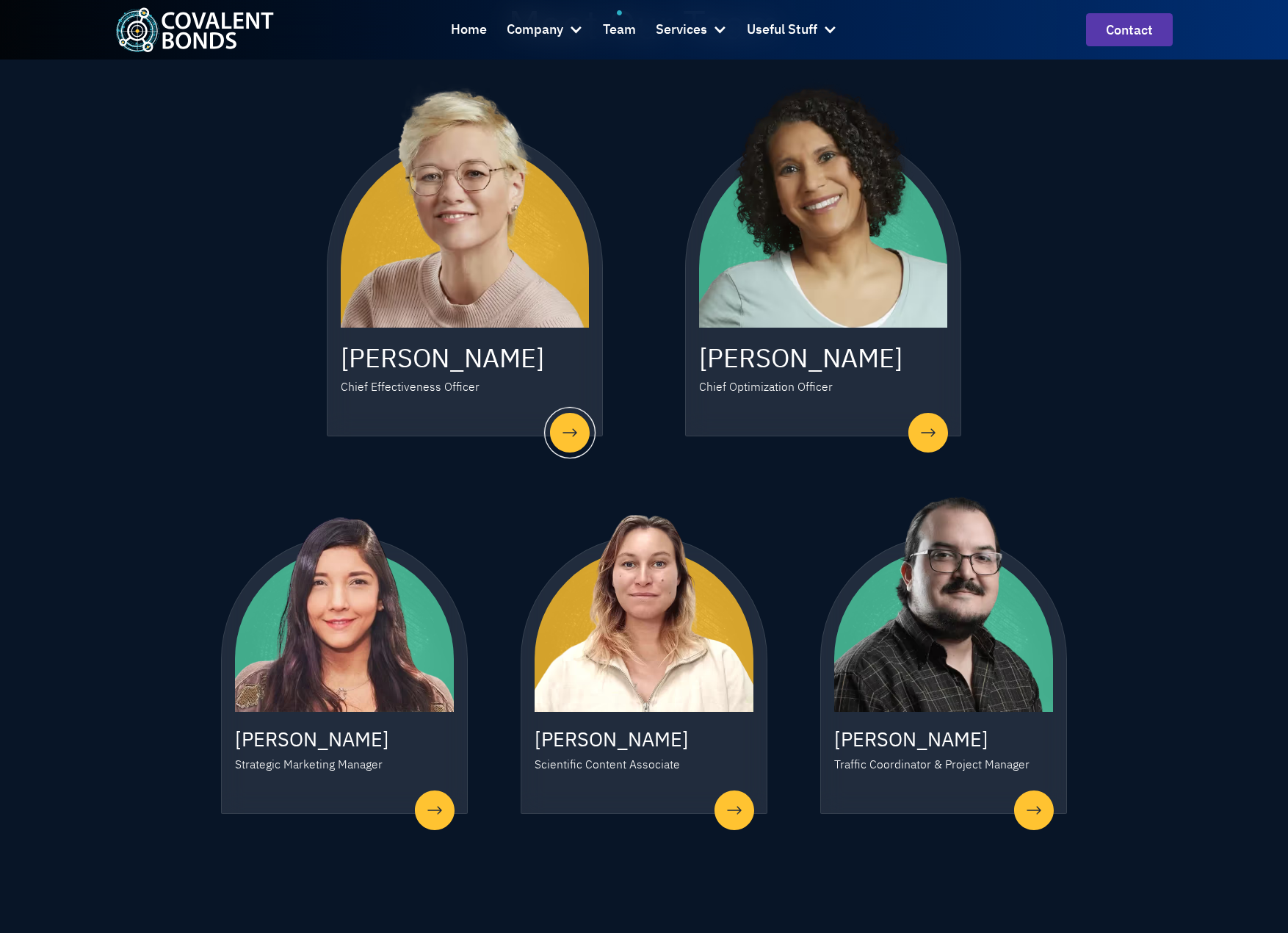 scroll, scrollTop: 808, scrollLeft: 0, axis: vertical 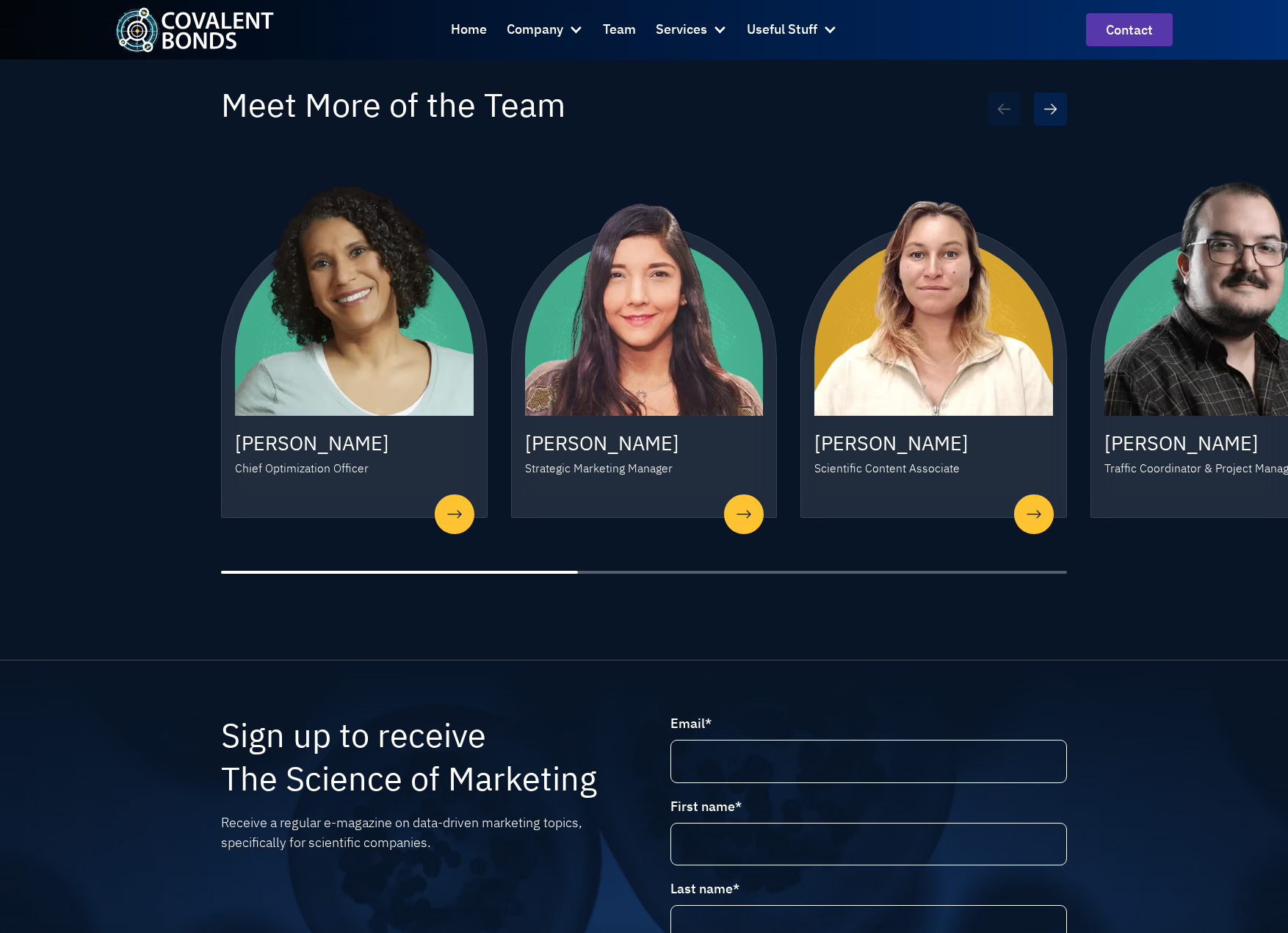 drag, startPoint x: 562, startPoint y: 547, endPoint x: 591, endPoint y: 541, distance: 29.61419 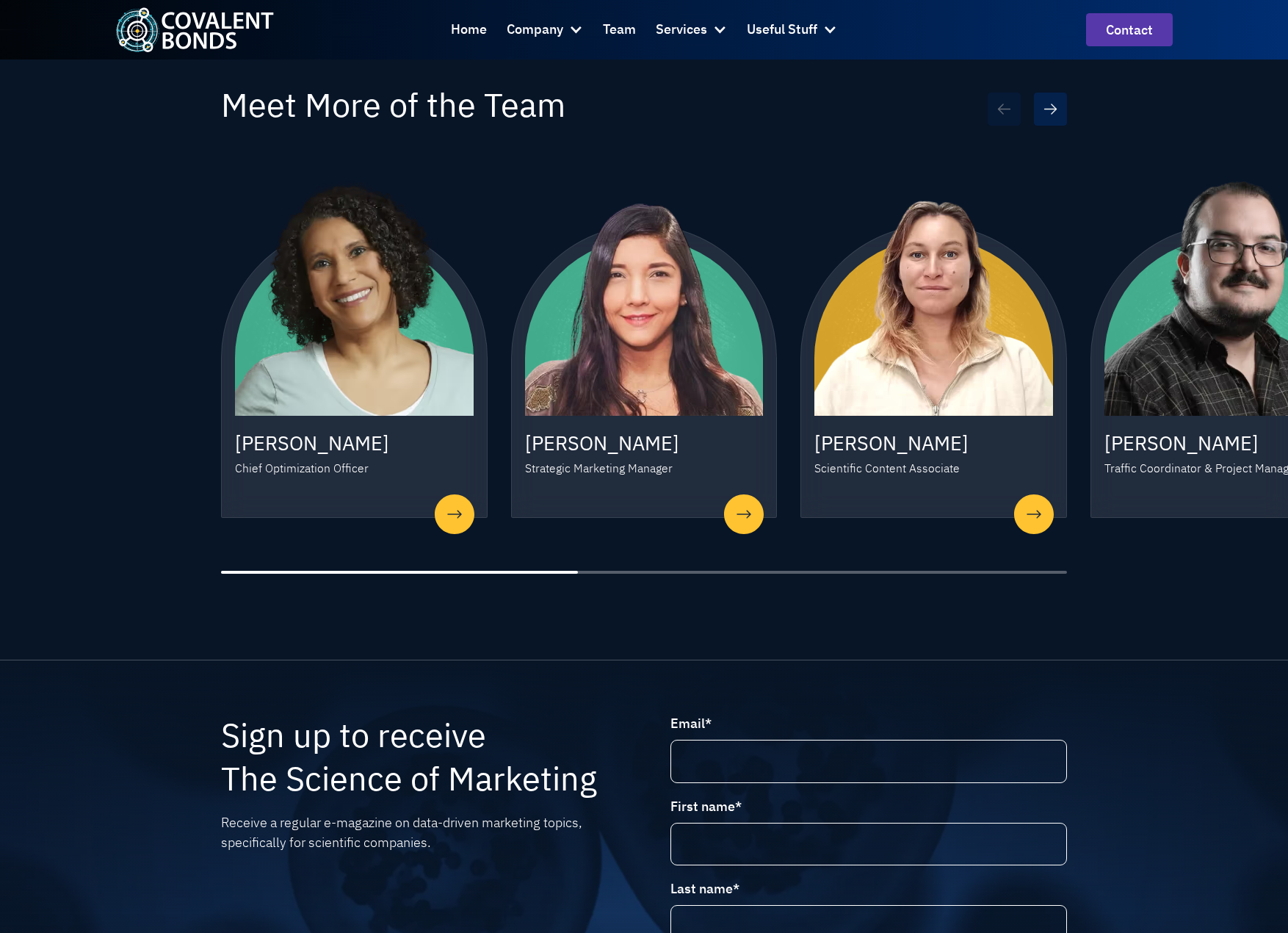 click on "[PERSON_NAME] Chief Optimization Officer [PERSON_NAME] Strategic Marketing Manager [PERSON_NAME] Scientific Content Associate [PERSON_NAME] Traffic Coordinator & Project Manager [PERSON_NAME] Creative Content Specialist [PERSON_NAME] Marketing Account Executive [PERSON_NAME] Marketing Account Executive" at bounding box center [644, 376] 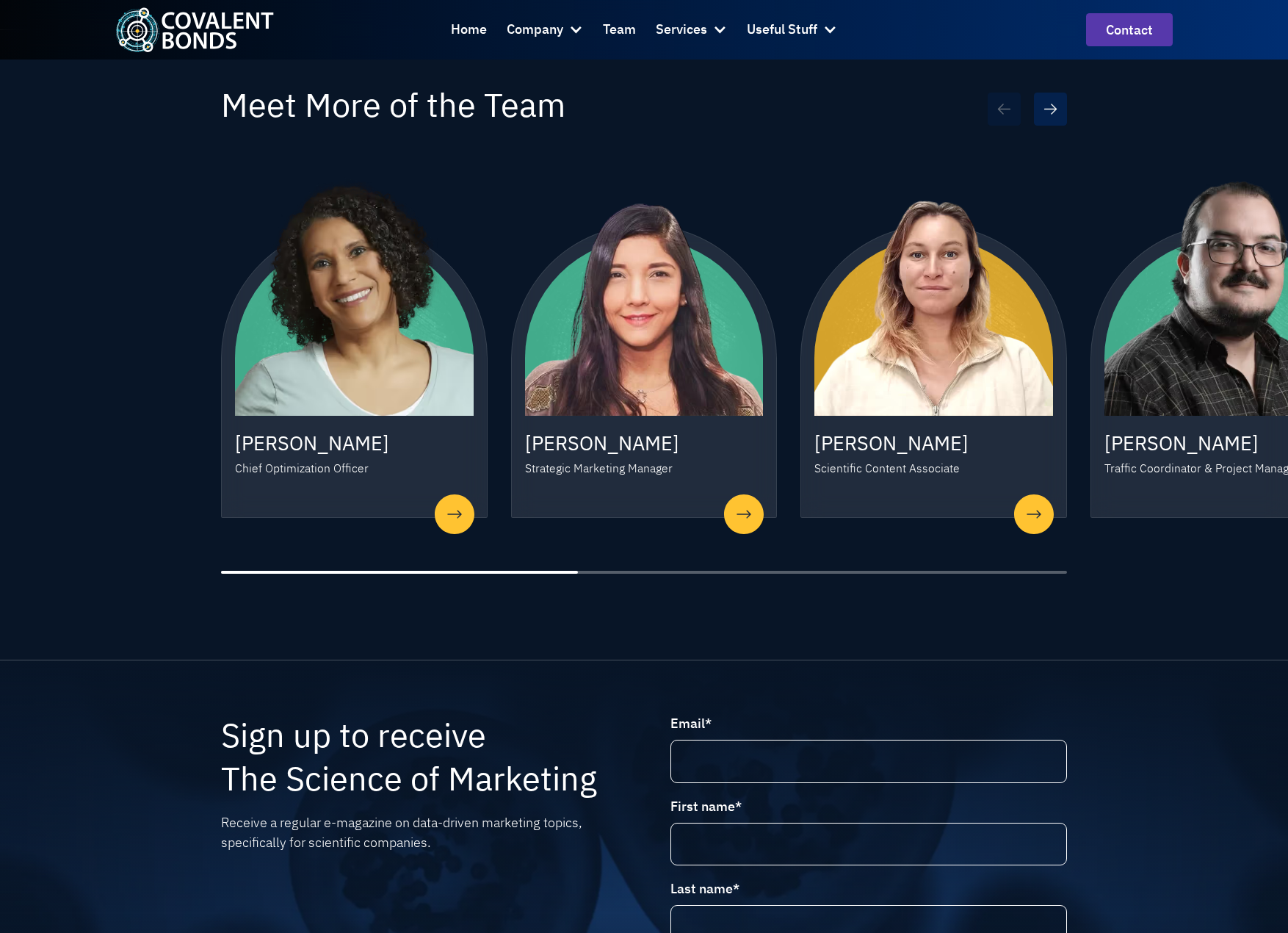 click on "Meet More of the Team [PERSON_NAME] Chief Optimization Officer [PERSON_NAME] Strategic Marketing Manager [PERSON_NAME] Scientific Content Associate [PERSON_NAME] Traffic Coordinator & Project Manager [PERSON_NAME] Creative Content Specialist [PERSON_NAME] Marketing Account Executive [PERSON_NAME] Marketing Account Executive" at bounding box center (644, 345) 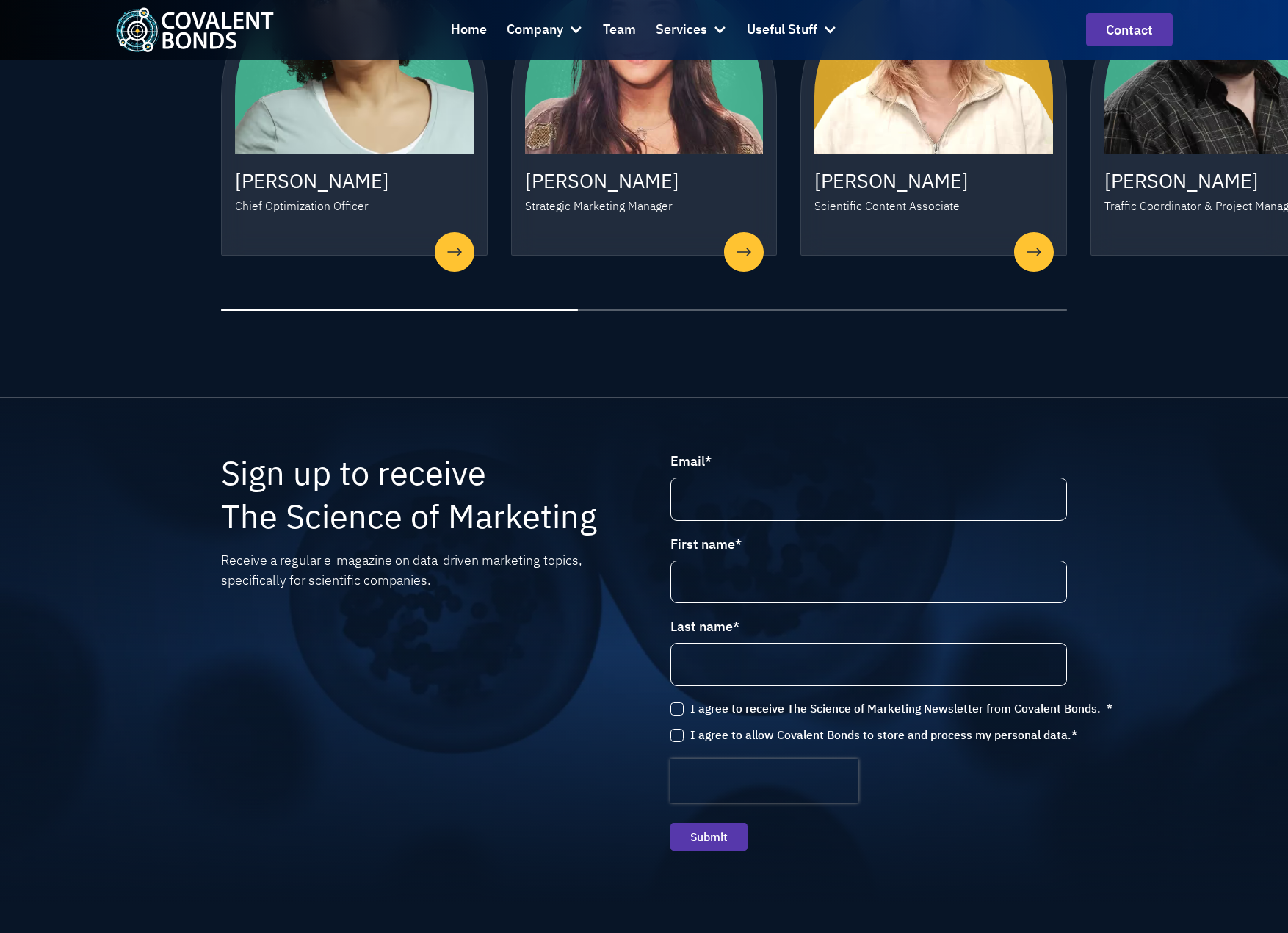 scroll, scrollTop: 1878, scrollLeft: 0, axis: vertical 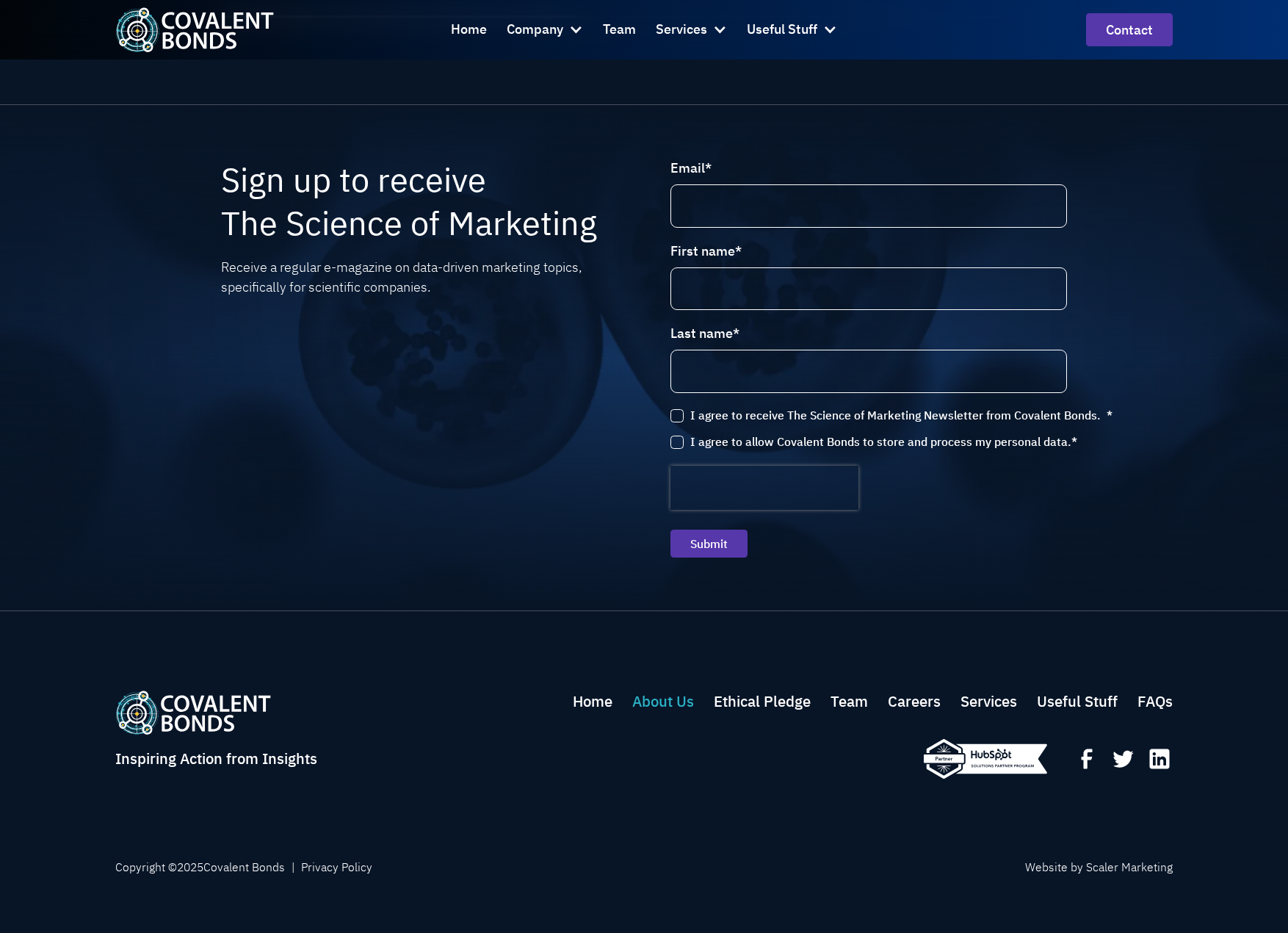 click on "About Us" at bounding box center [663, 702] 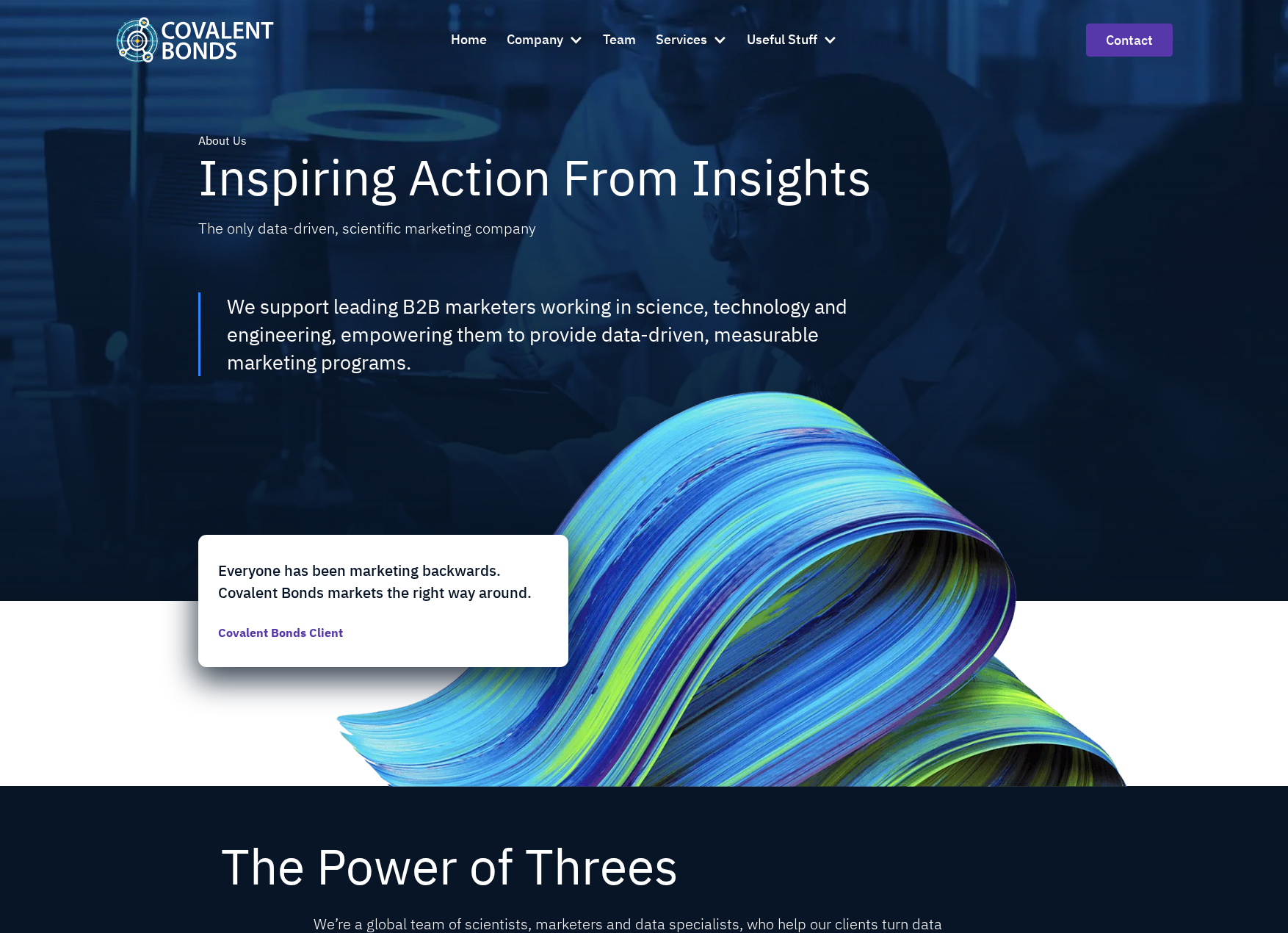 scroll, scrollTop: 0, scrollLeft: 0, axis: both 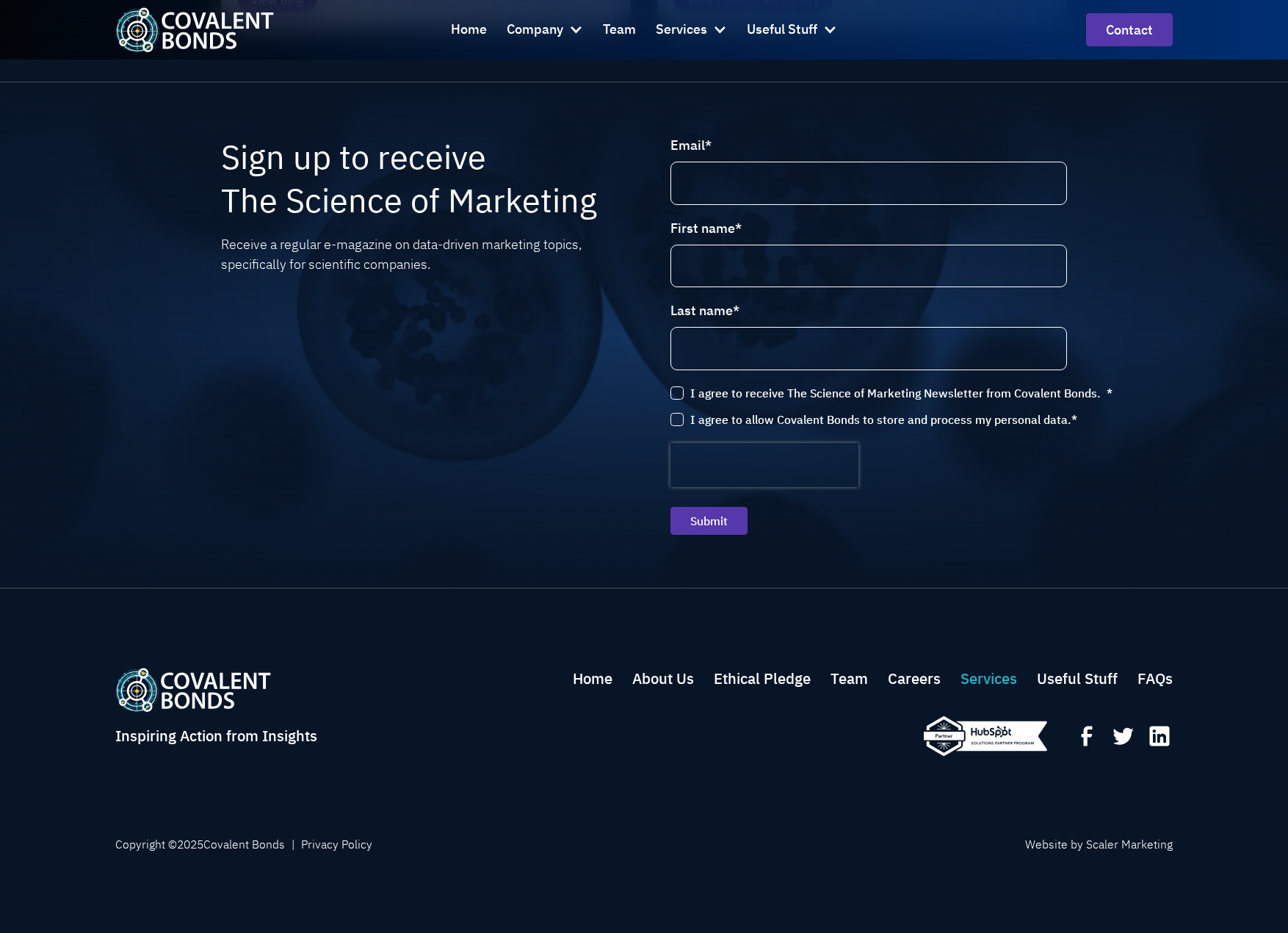click on "Services" at bounding box center [988, 679] 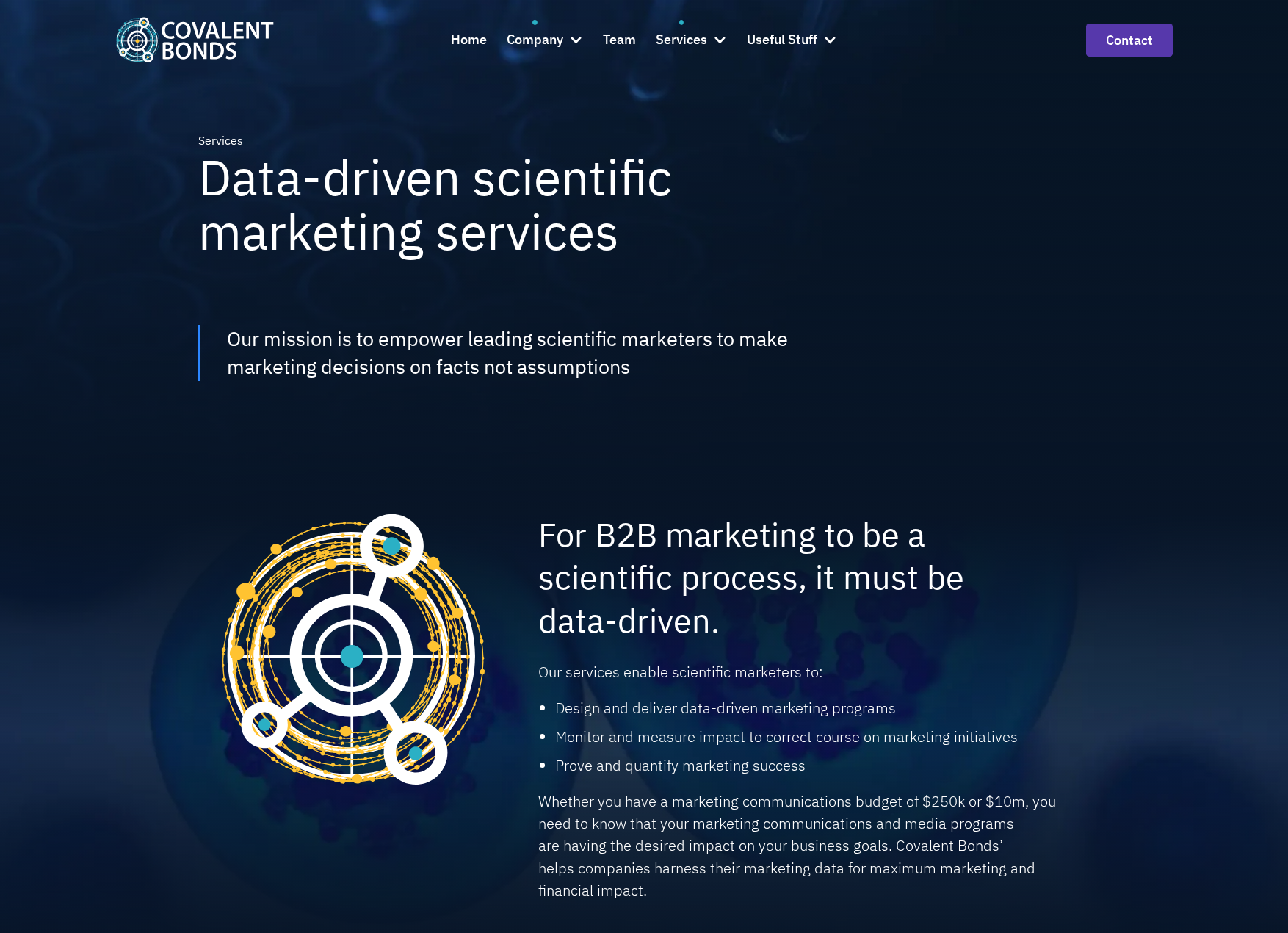 scroll, scrollTop: 0, scrollLeft: 0, axis: both 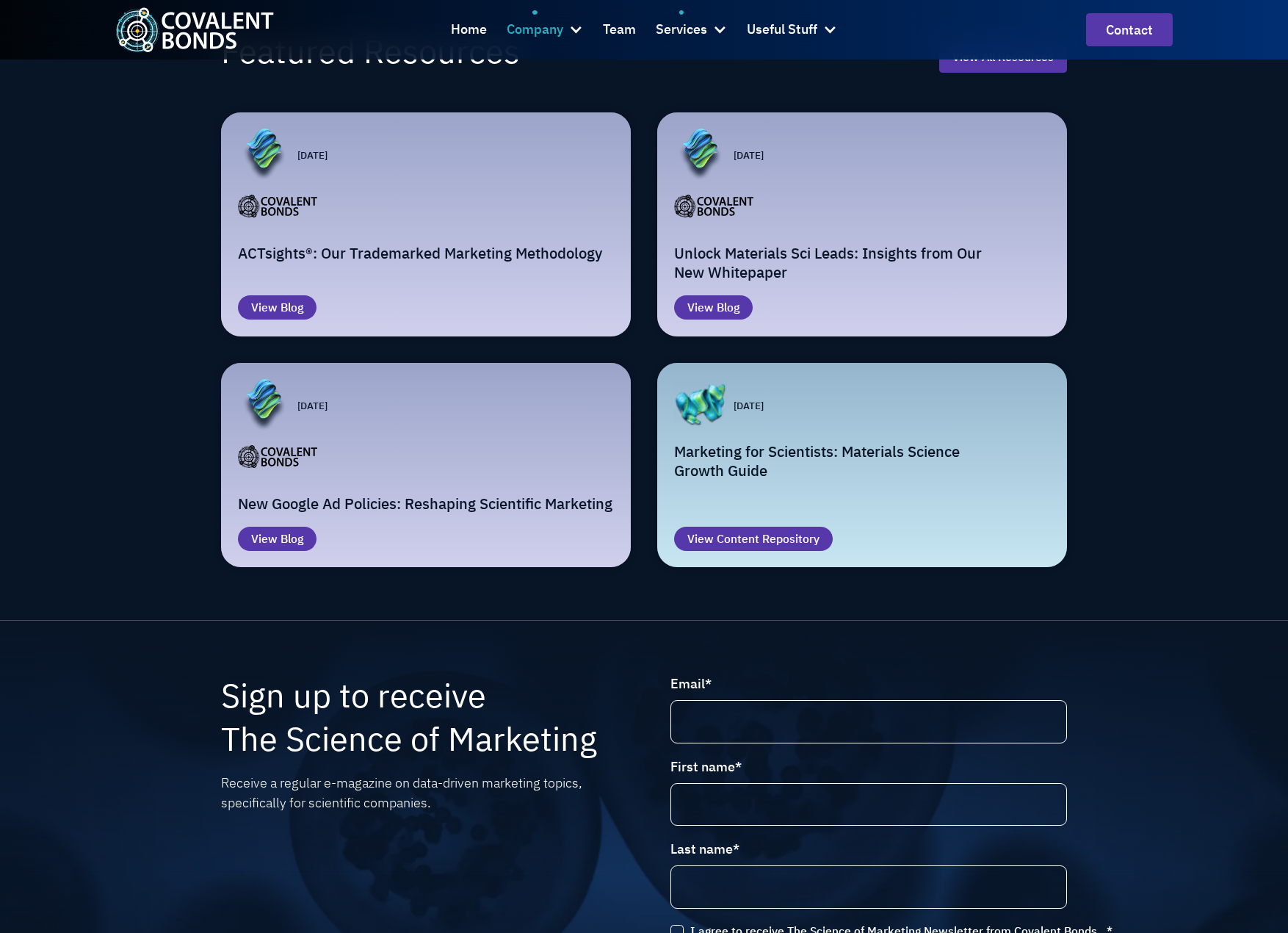 click on "Company" at bounding box center (535, 29) 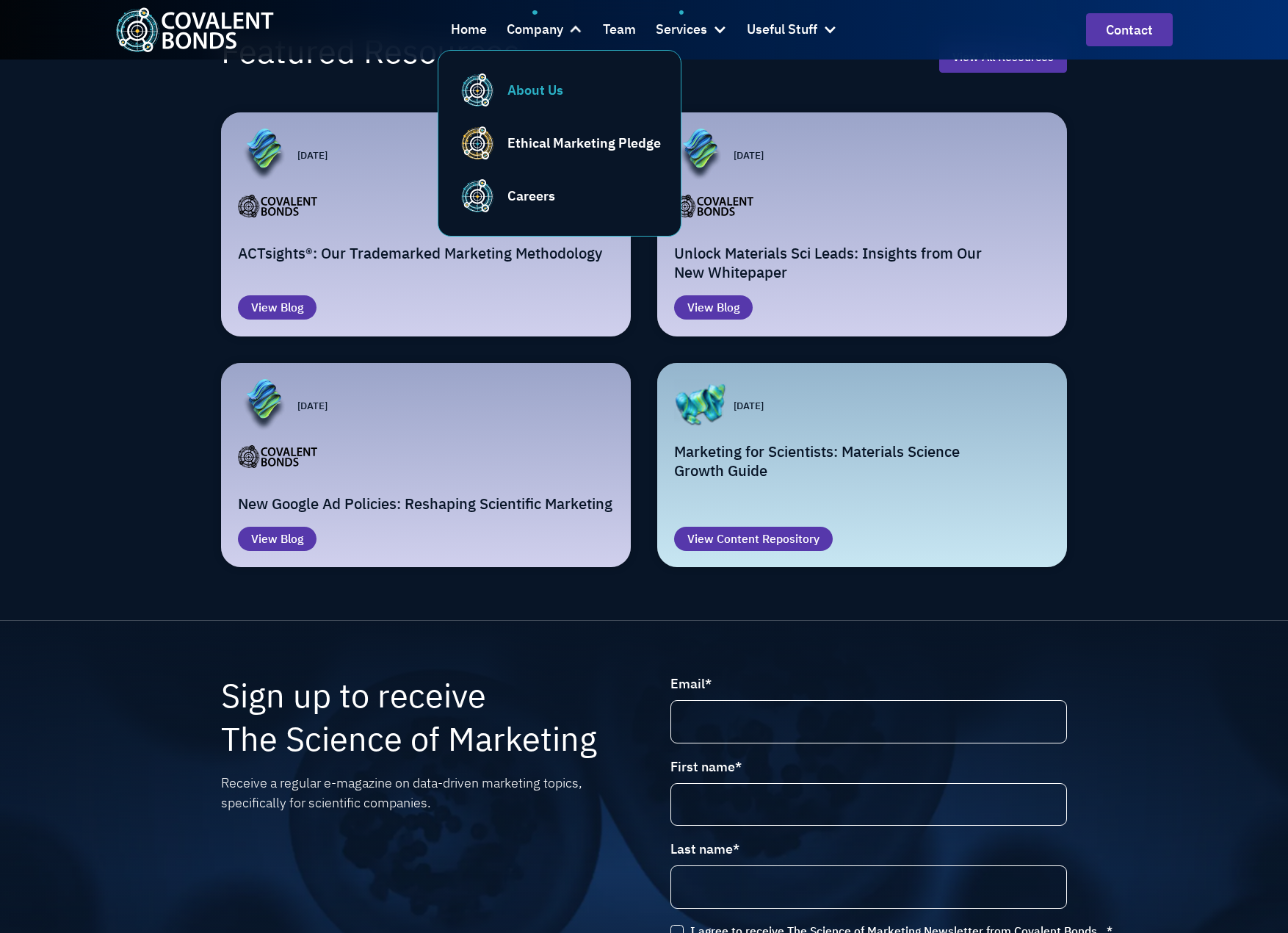 click on "About Us" at bounding box center [535, 90] 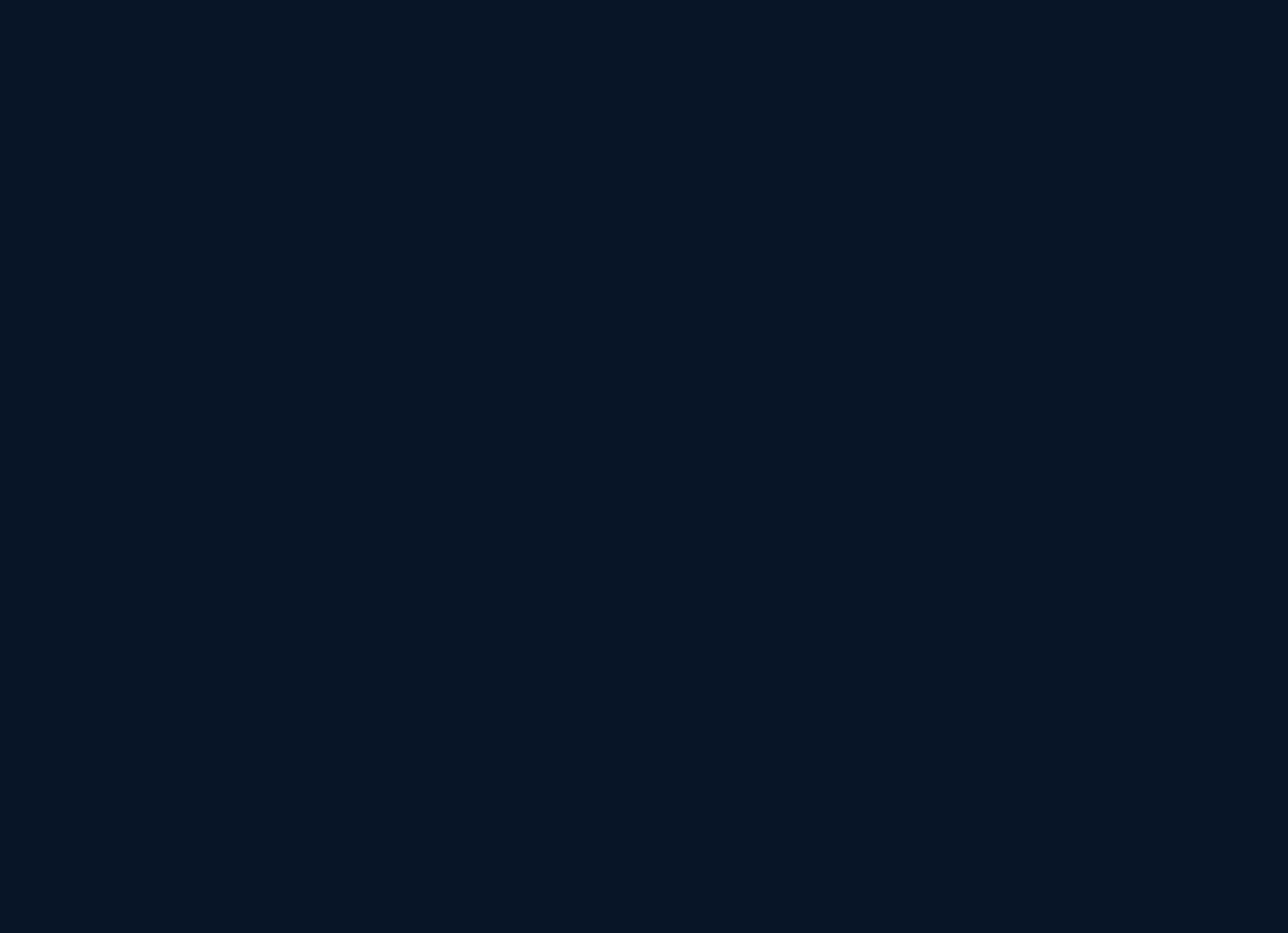 scroll, scrollTop: 0, scrollLeft: 0, axis: both 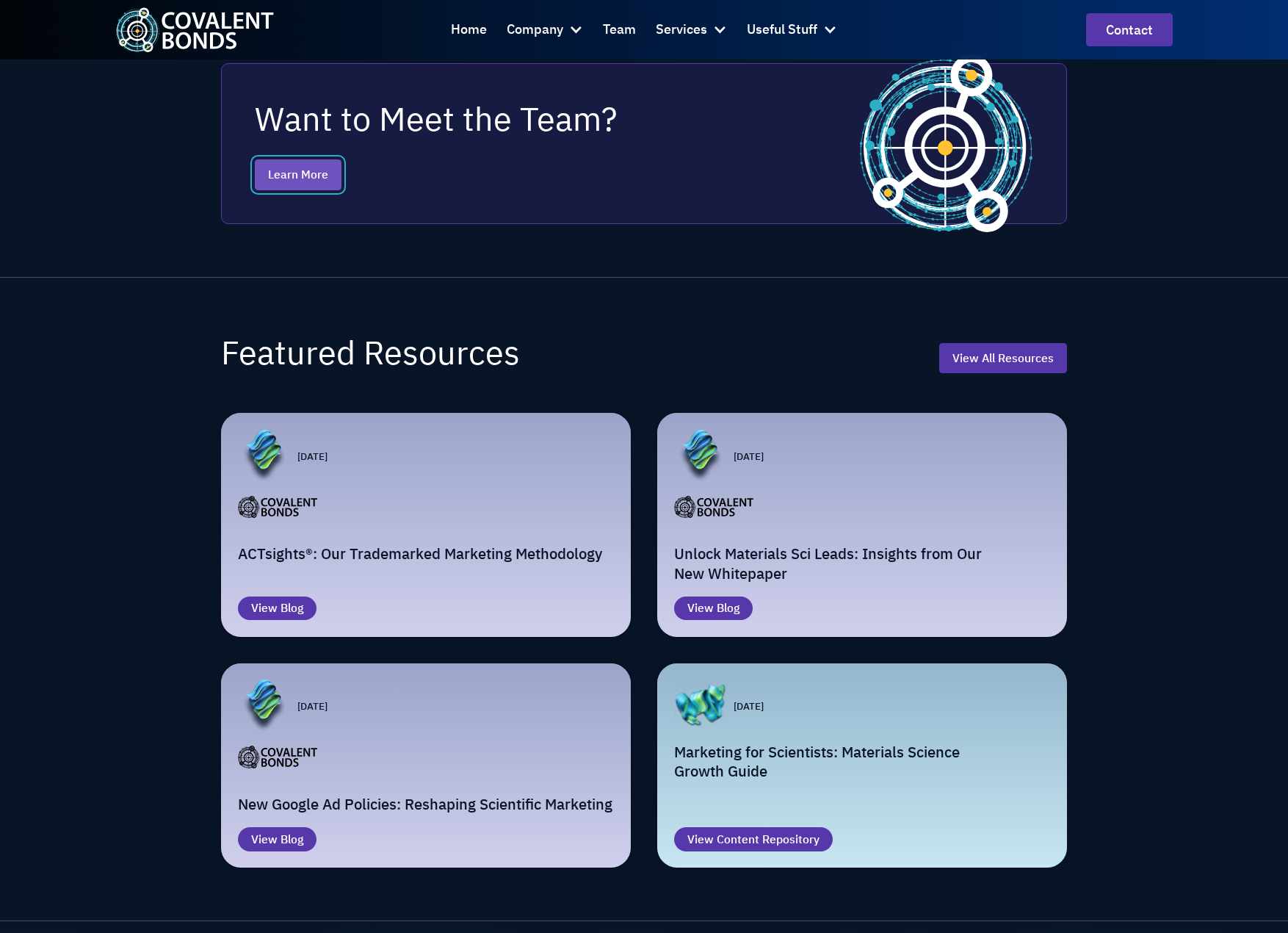 click on "Learn More" at bounding box center (298, 175) 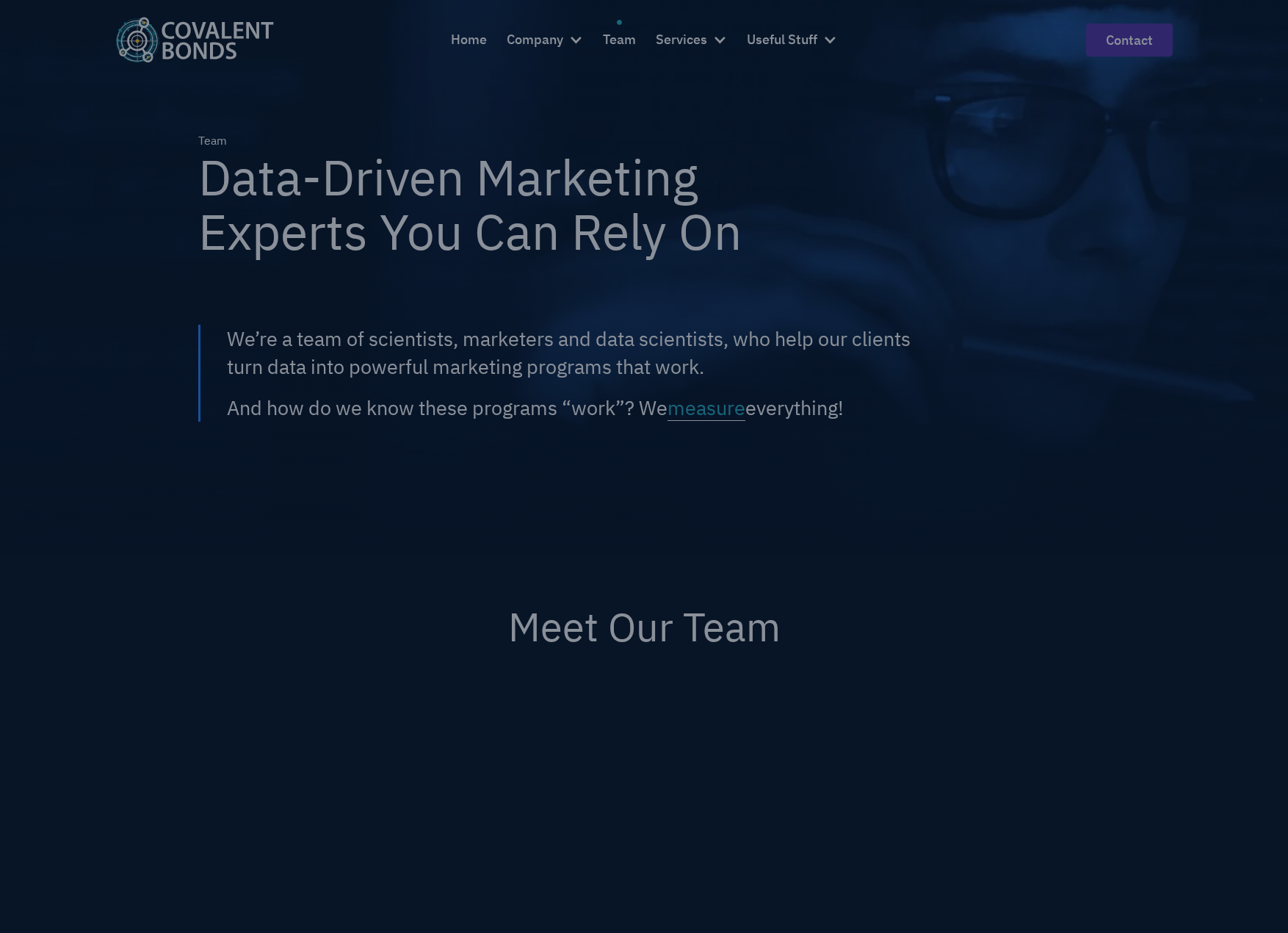 scroll, scrollTop: 0, scrollLeft: 0, axis: both 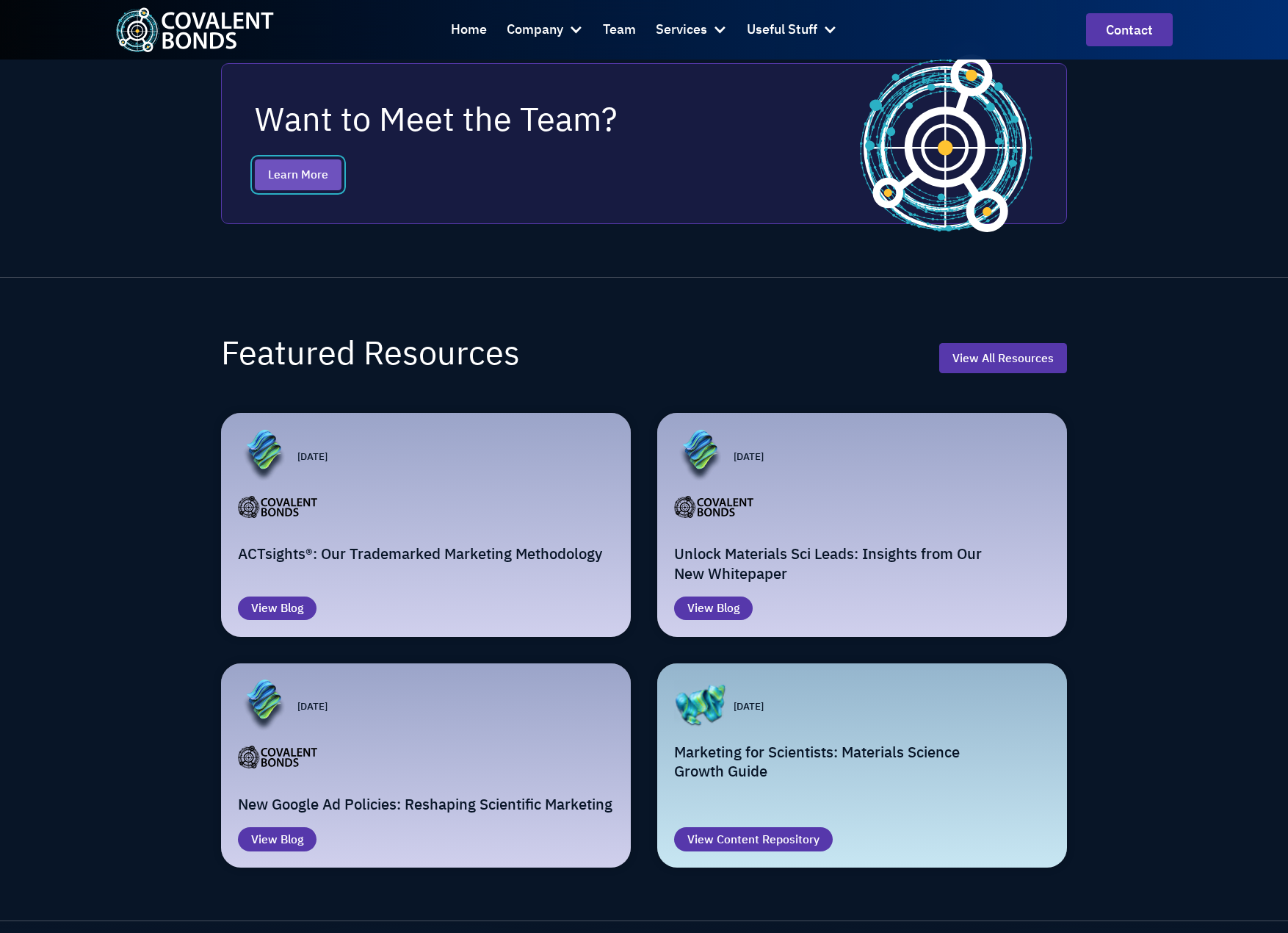 click on "Learn More" at bounding box center (298, 175) 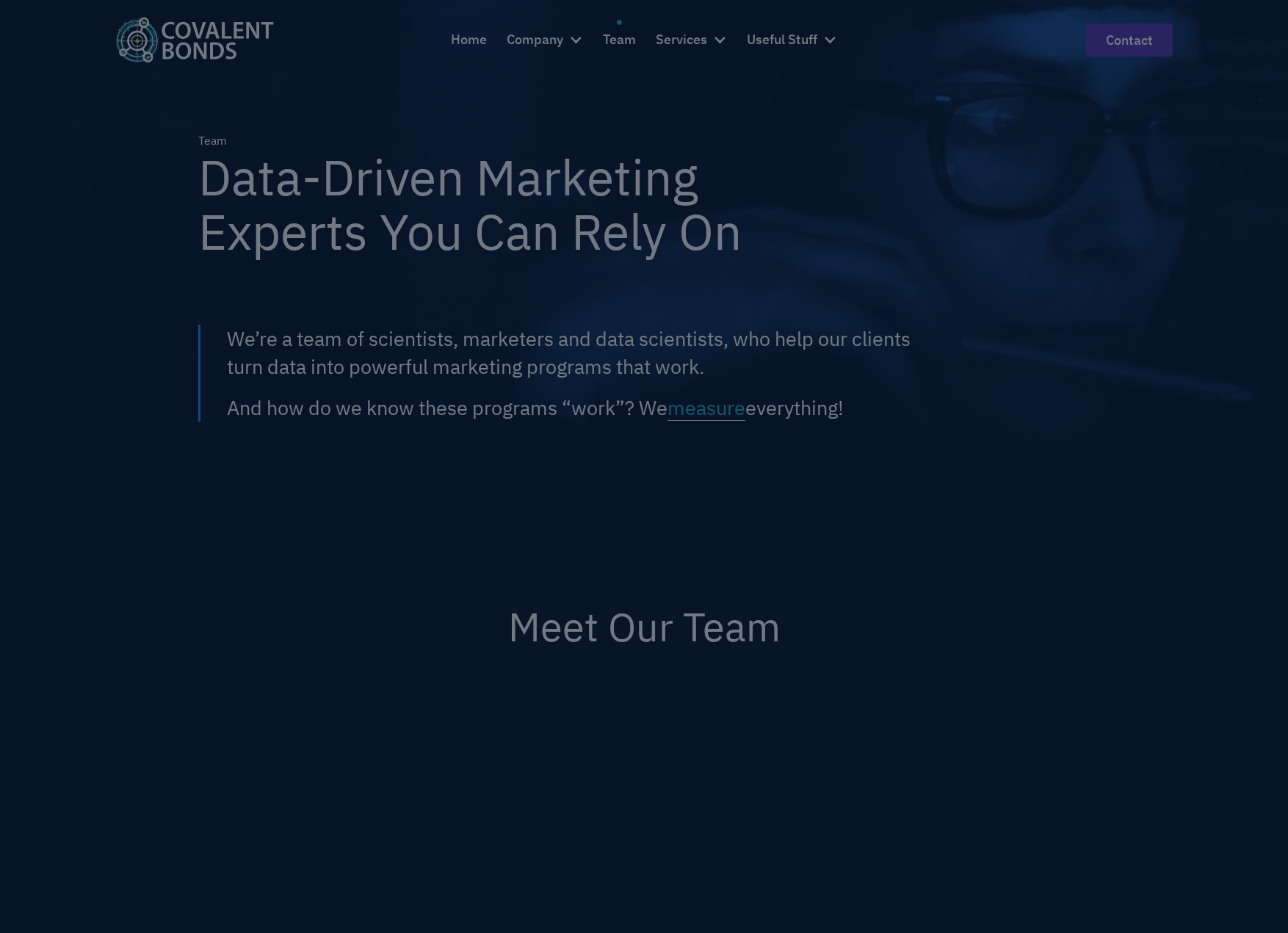 scroll, scrollTop: 0, scrollLeft: 0, axis: both 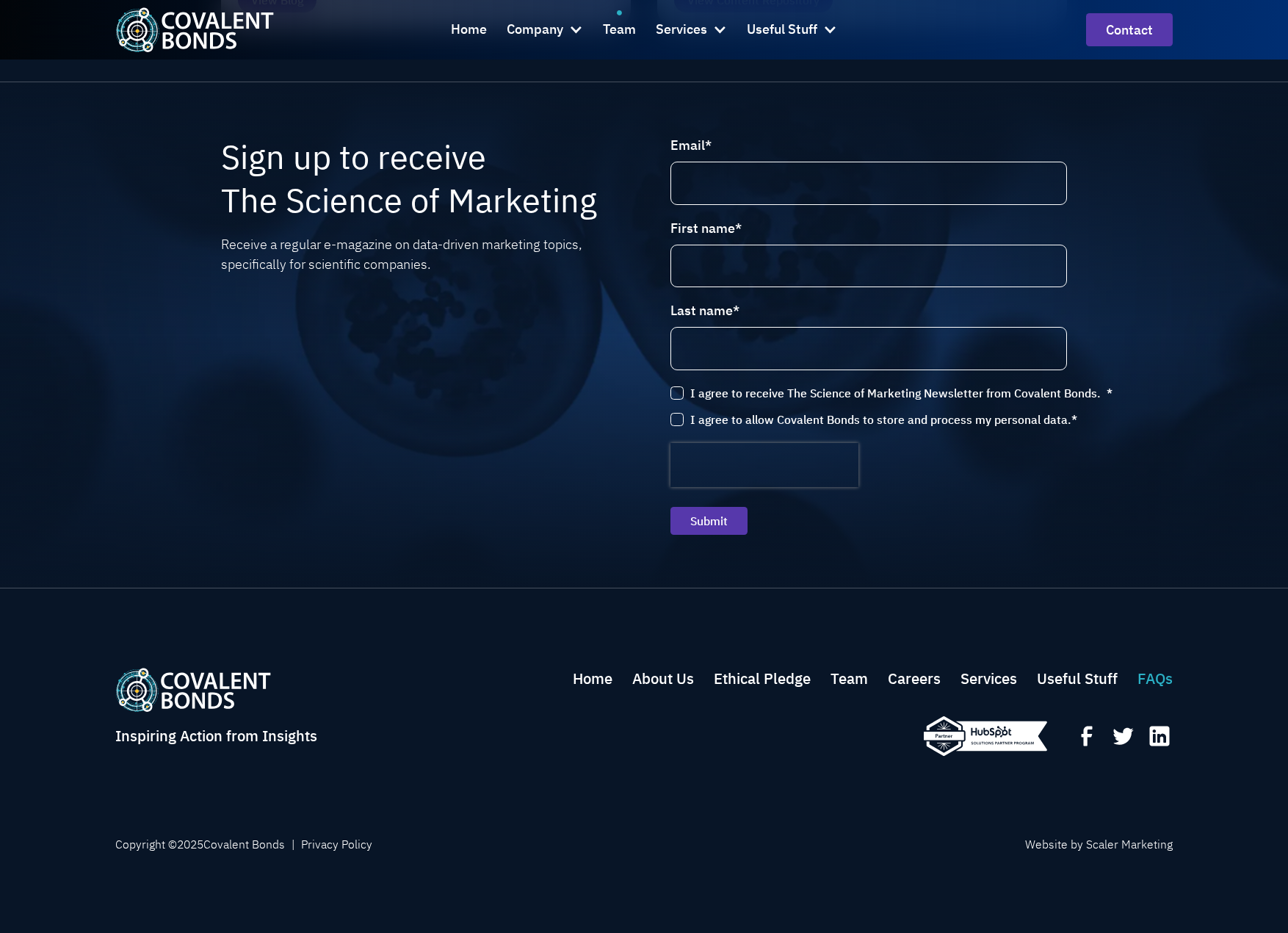 click on "FAQs" at bounding box center (1155, 679) 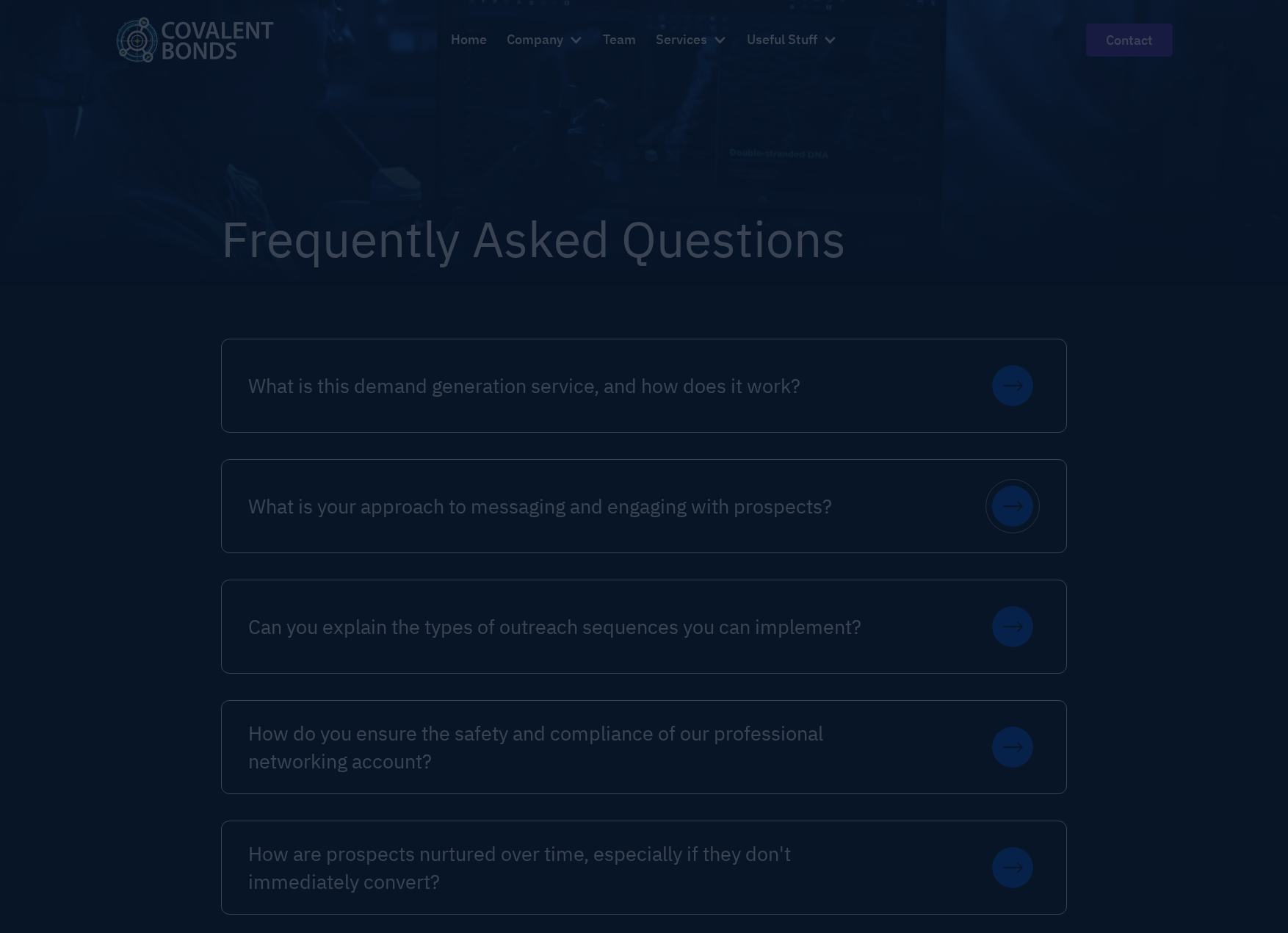 scroll, scrollTop: 0, scrollLeft: 0, axis: both 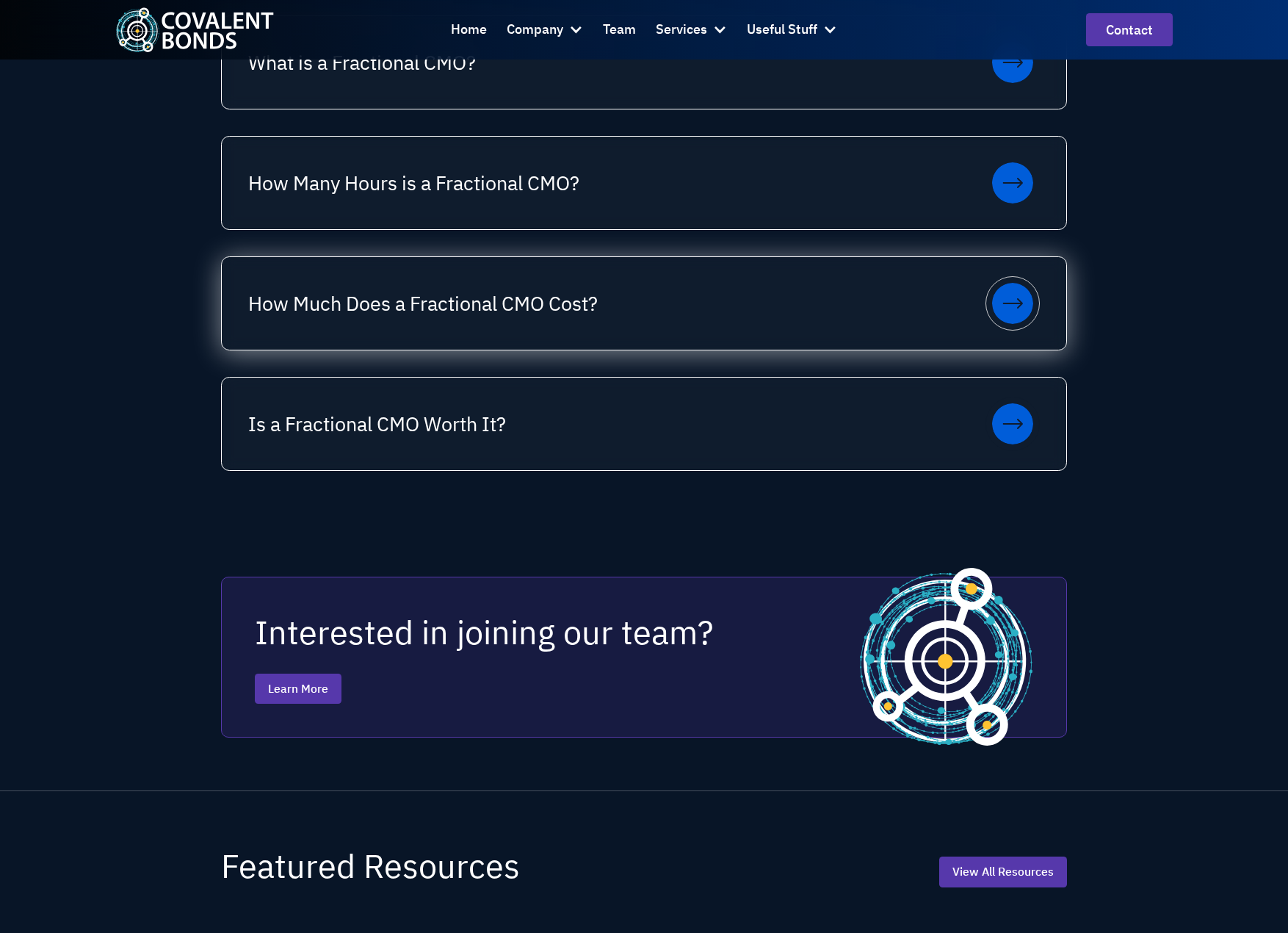 click on "How Much Does a Fractional CMO Cost?" at bounding box center [423, 303] 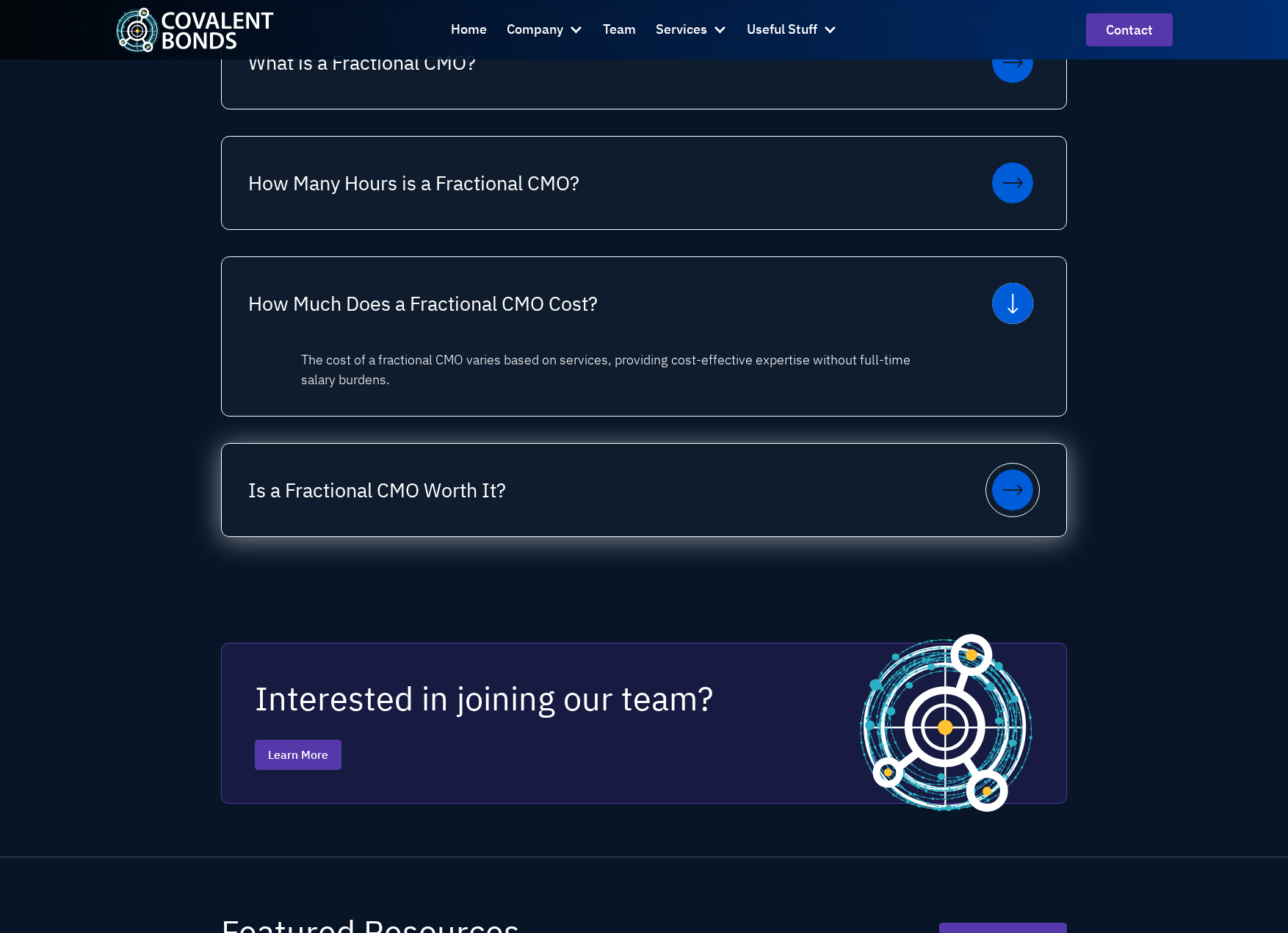 click on "Is a Fractional CMO Worth It?" at bounding box center [377, 490] 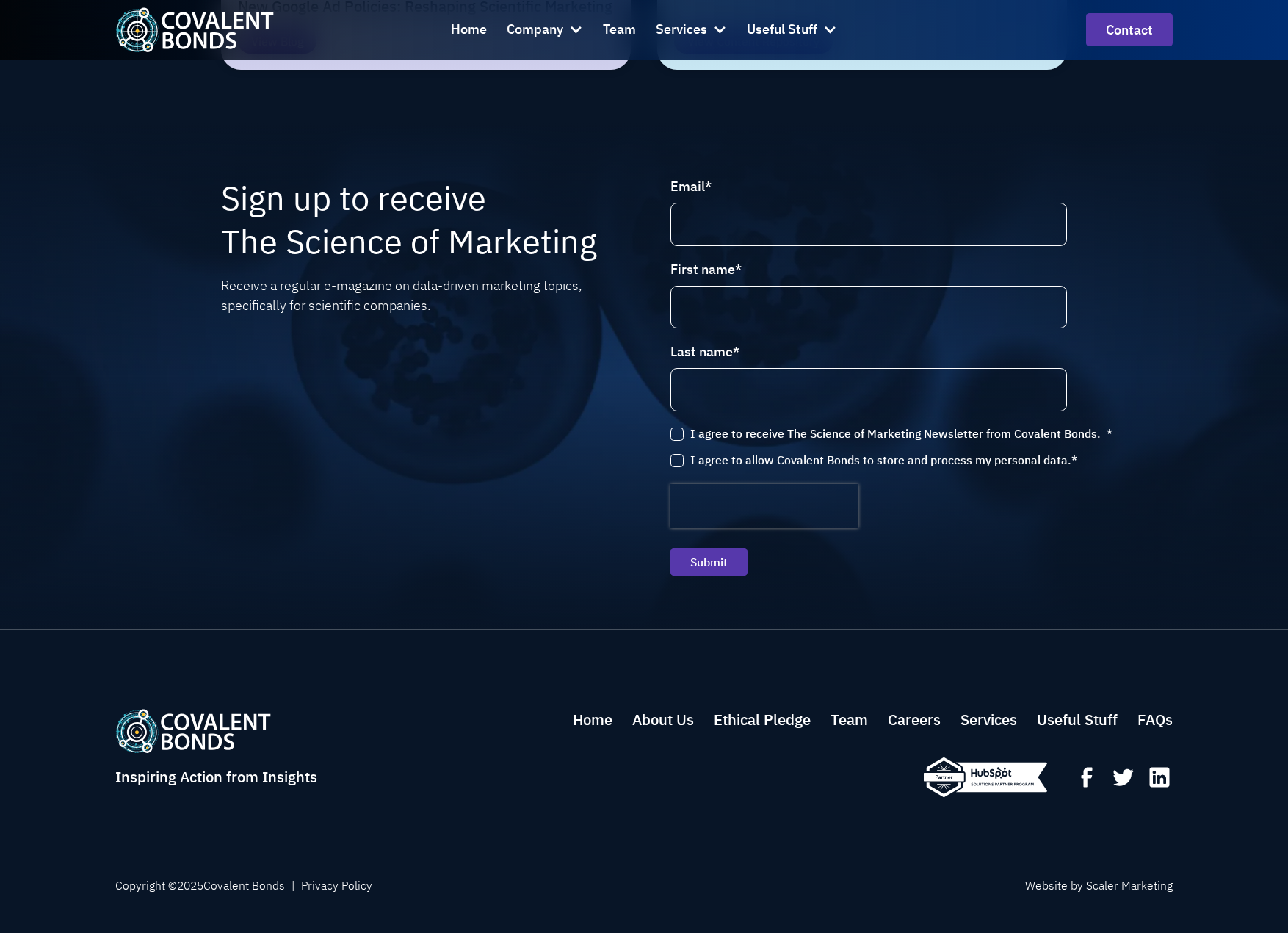 scroll, scrollTop: 3635, scrollLeft: 0, axis: vertical 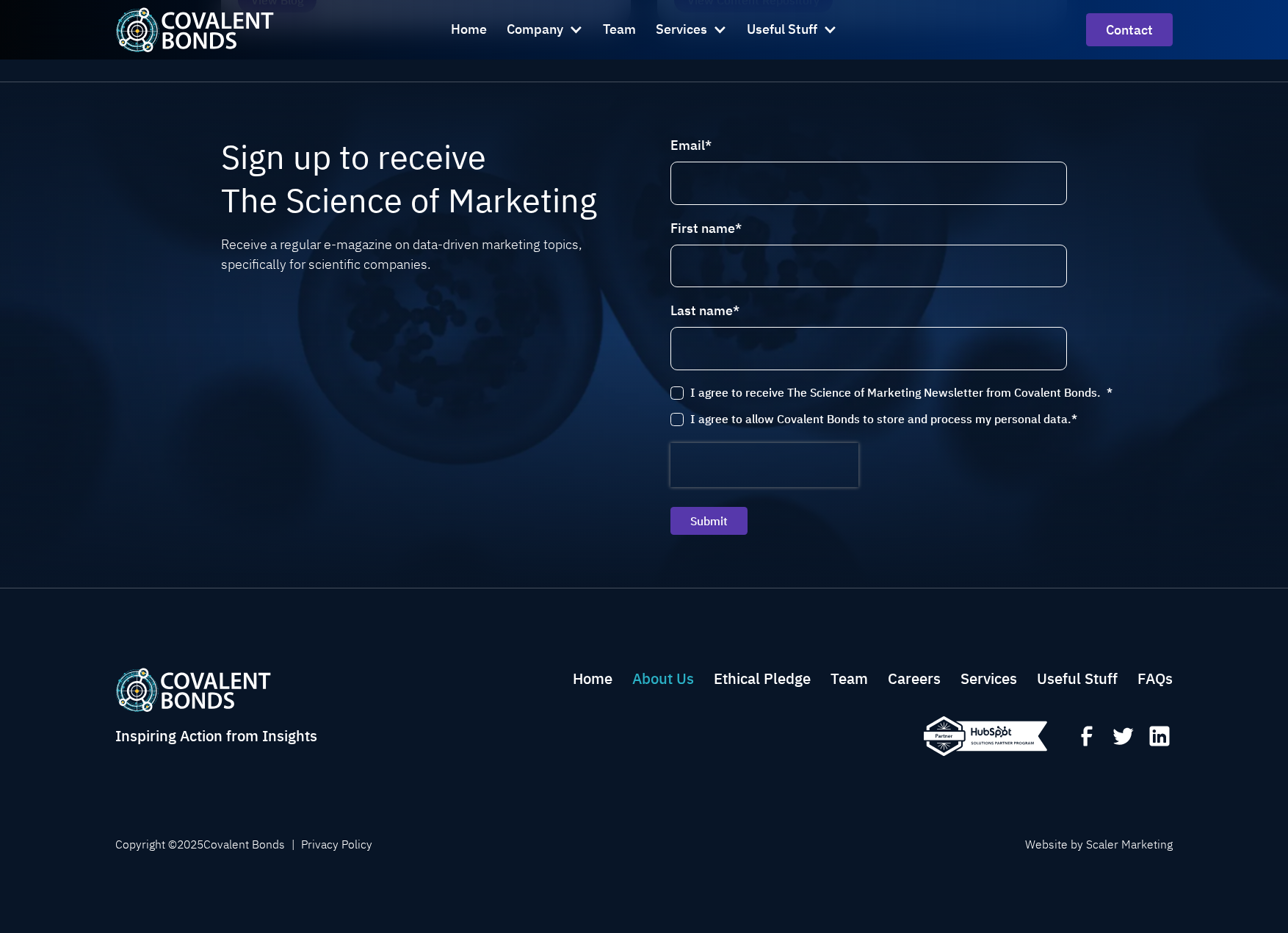 click on "About Us" at bounding box center (663, 679) 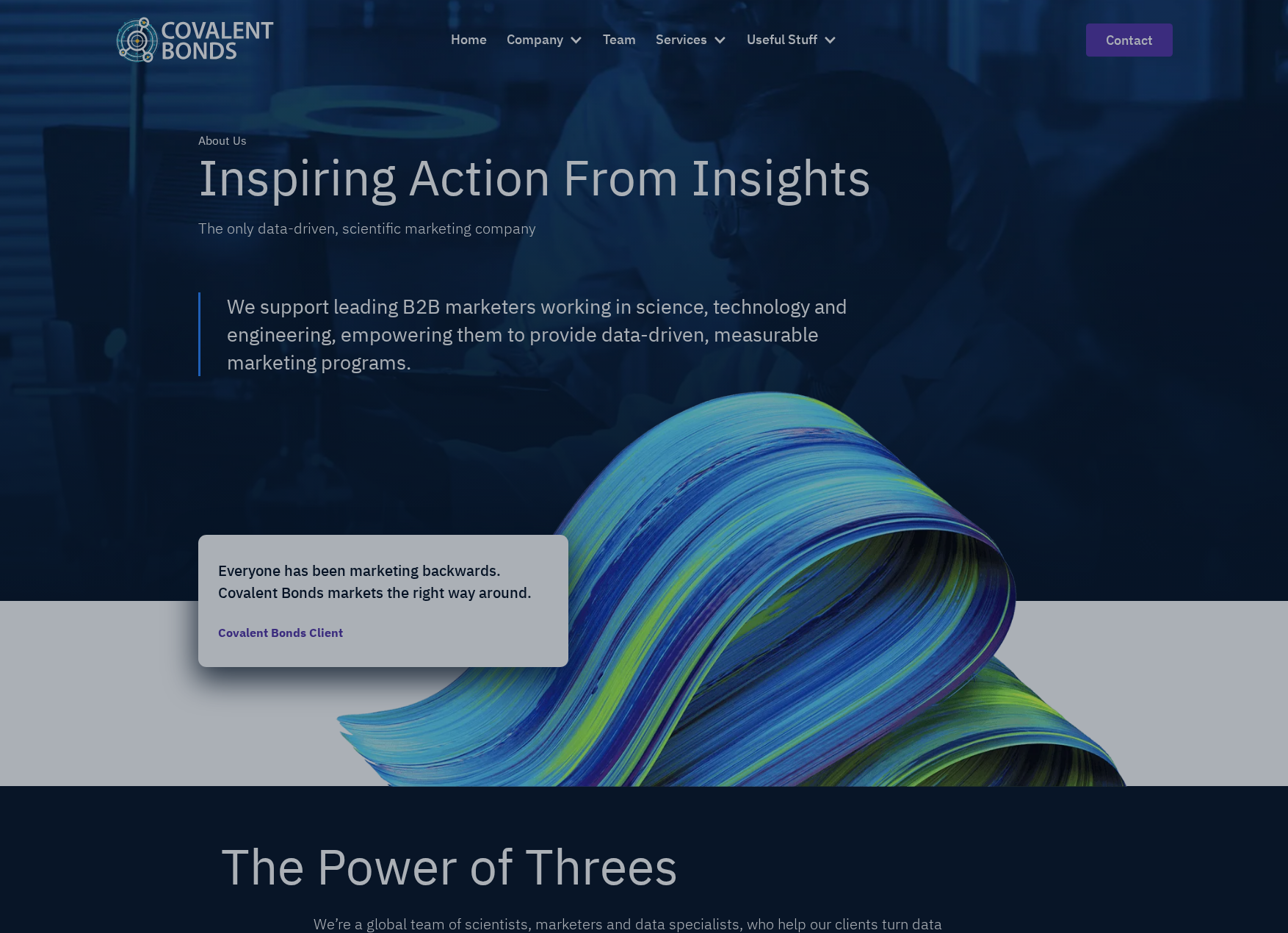 scroll, scrollTop: 0, scrollLeft: 0, axis: both 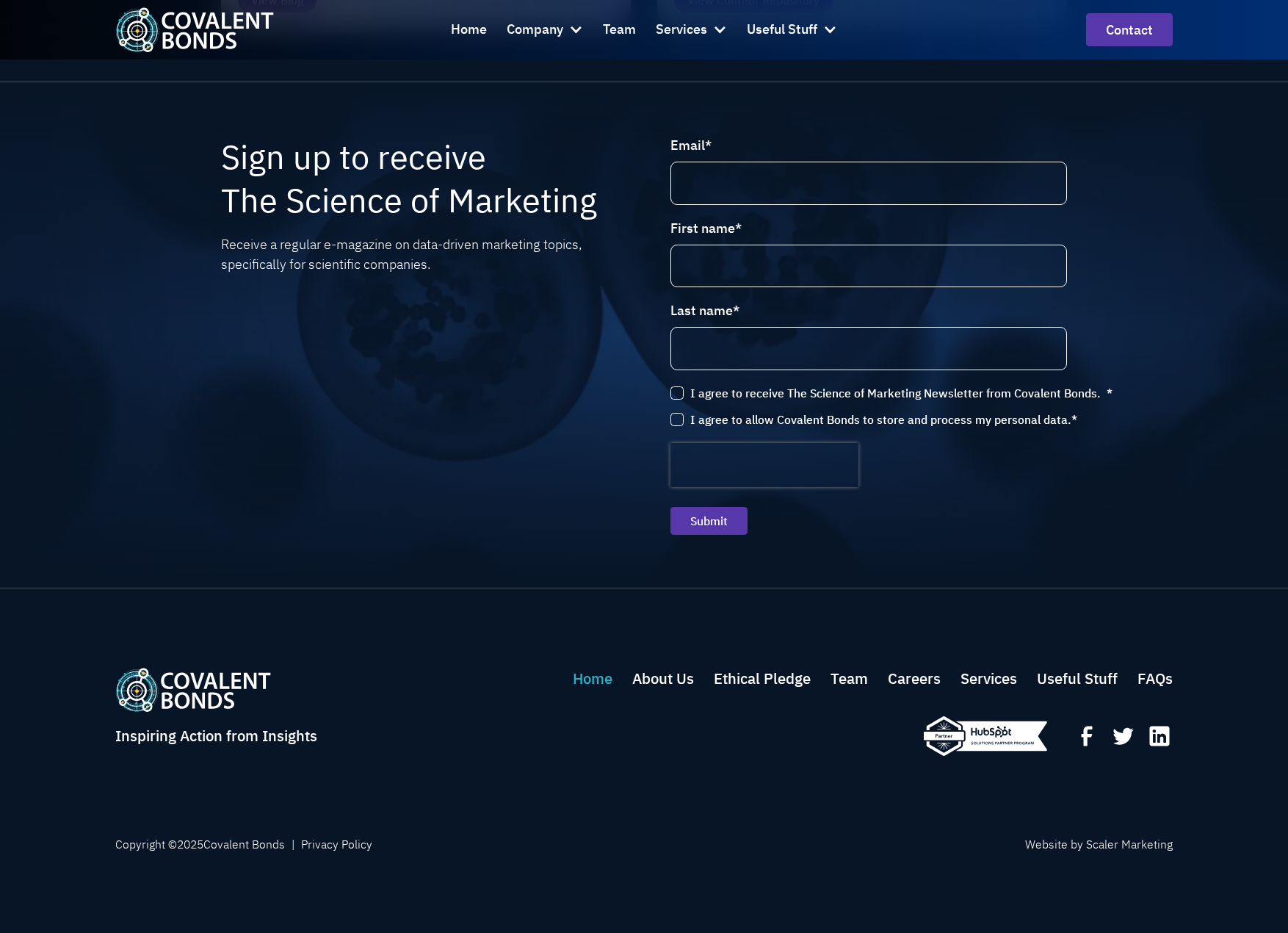 click on "Home" at bounding box center [593, 679] 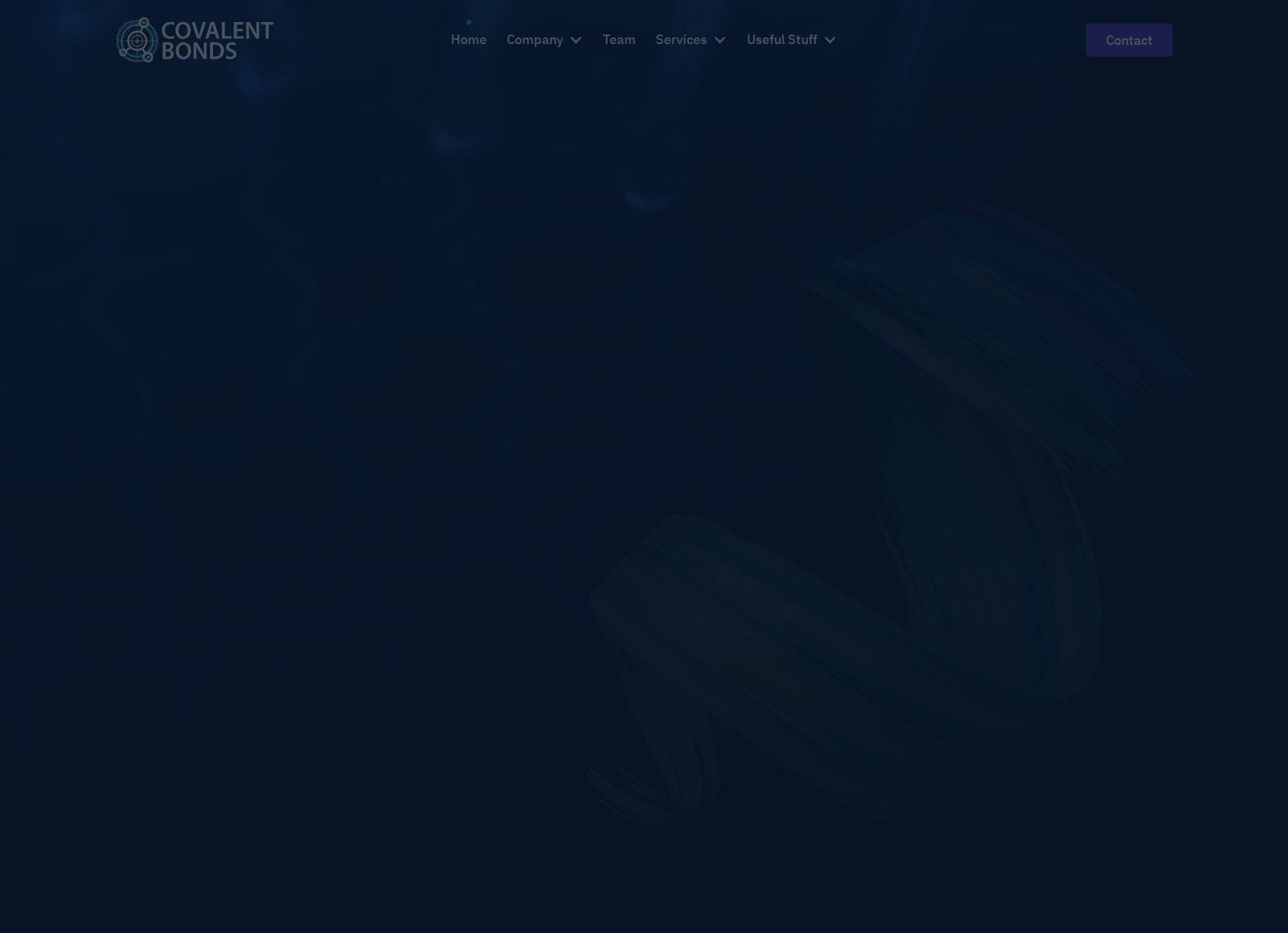 scroll, scrollTop: 0, scrollLeft: 0, axis: both 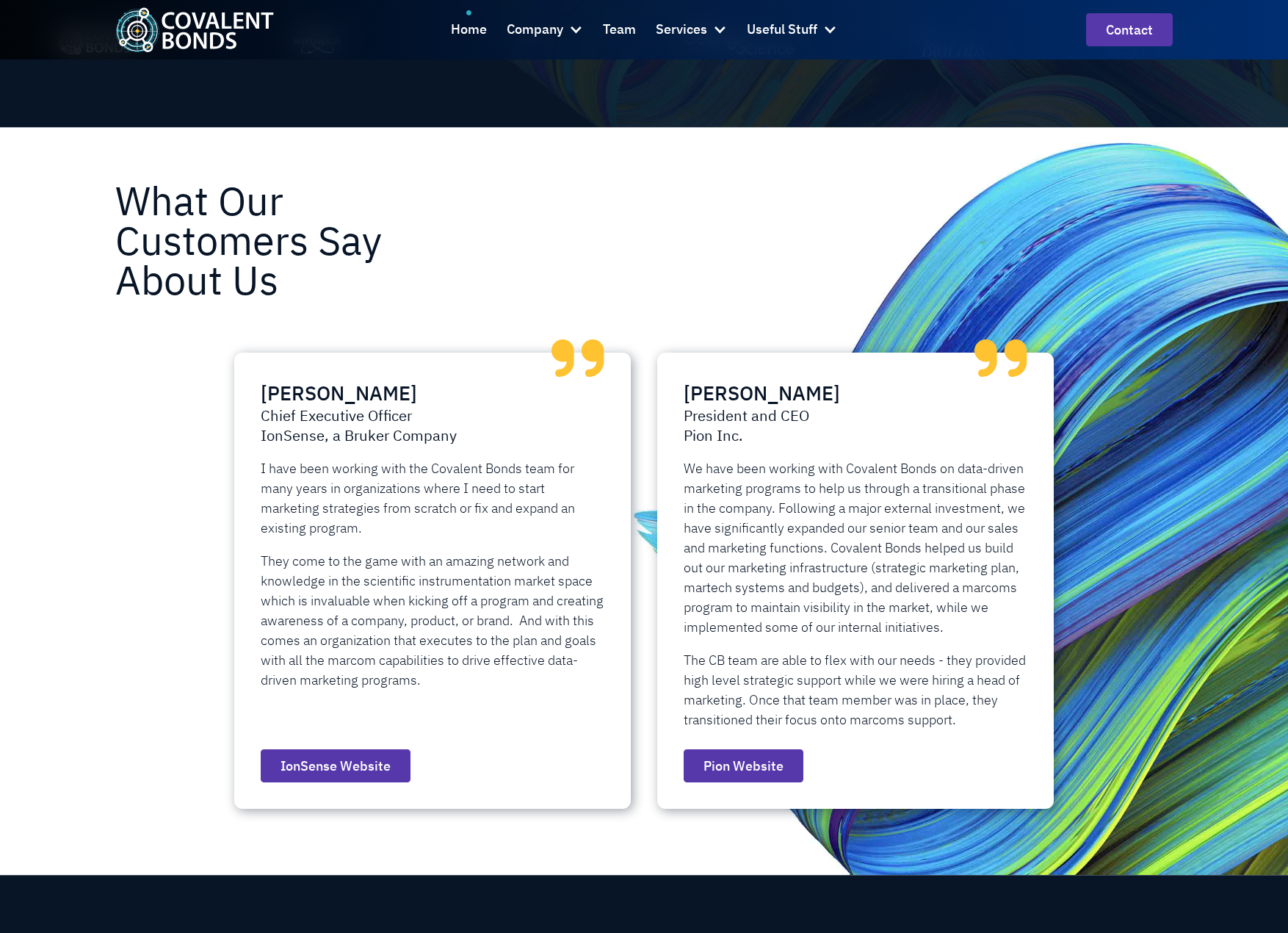 drag, startPoint x: 1228, startPoint y: 105, endPoint x: 1015, endPoint y: 250, distance: 257.6703 